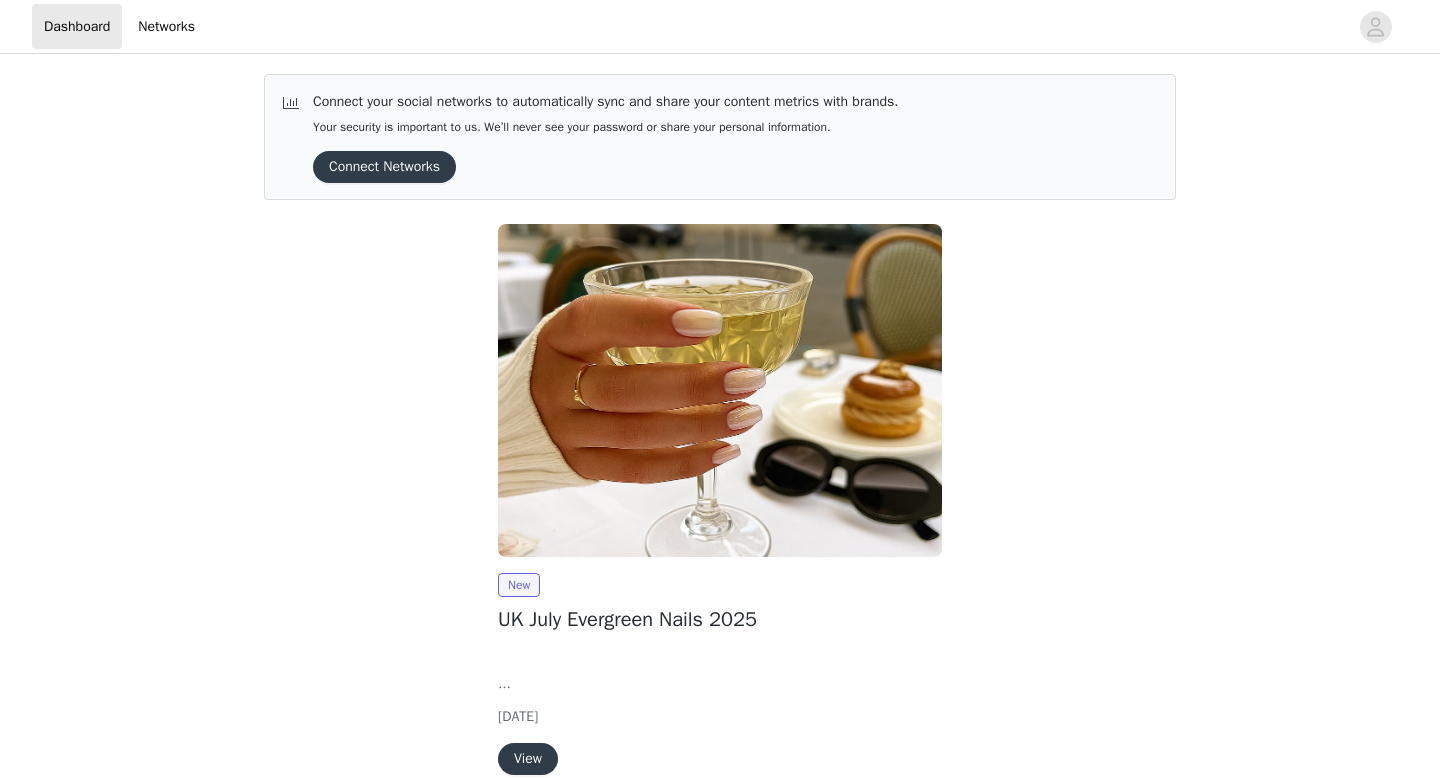 scroll, scrollTop: 0, scrollLeft: 0, axis: both 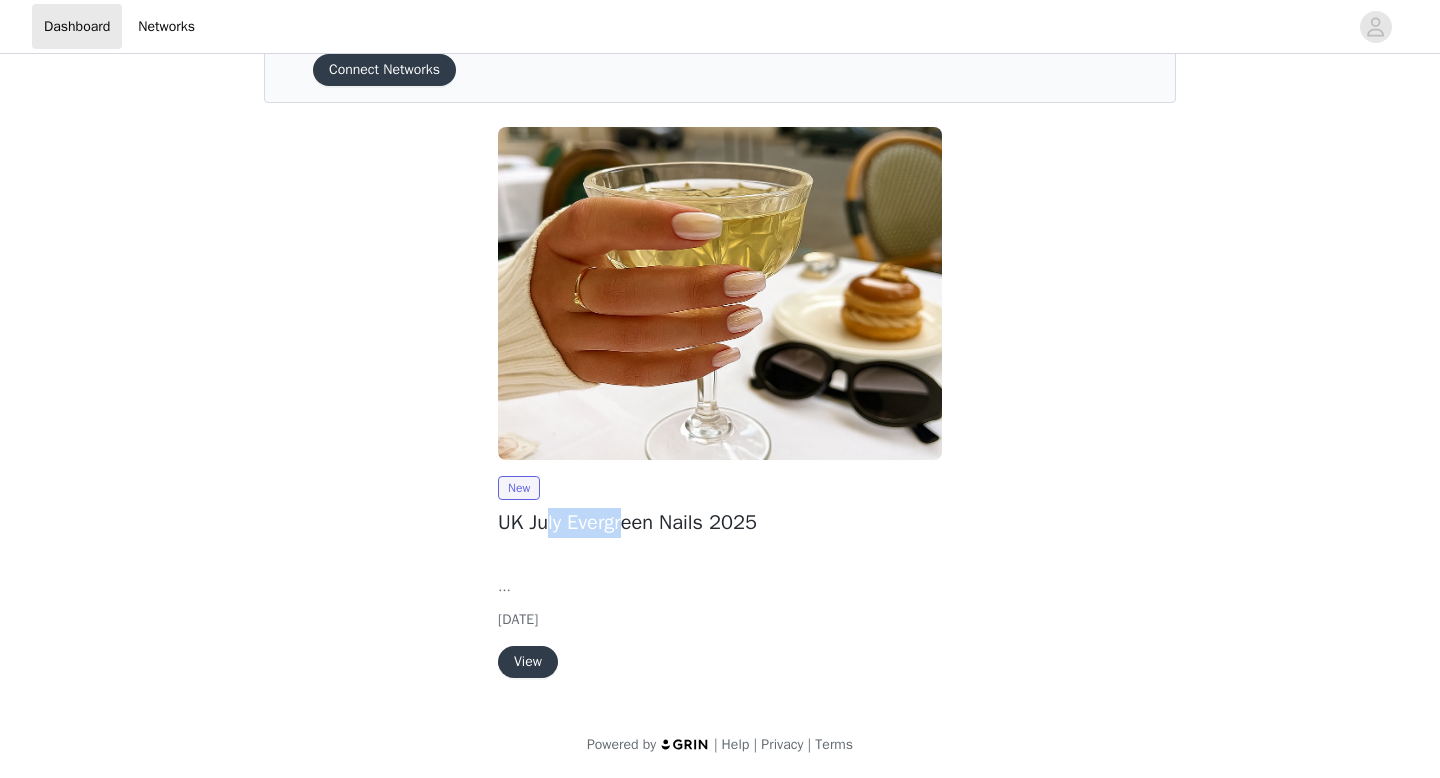 drag, startPoint x: 552, startPoint y: 521, endPoint x: 743, endPoint y: 521, distance: 191 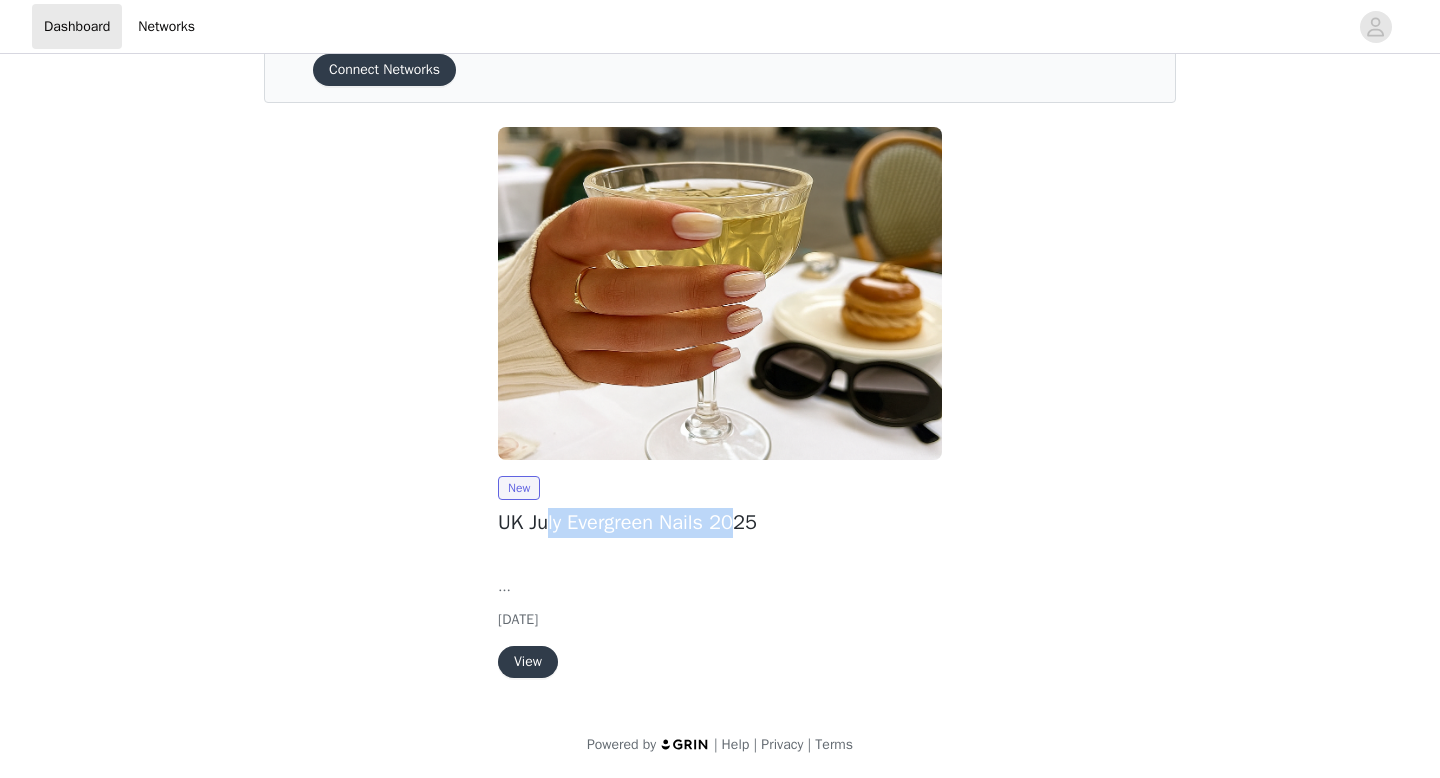 click on "UK July Evergreen Nails 2025" at bounding box center [720, 523] 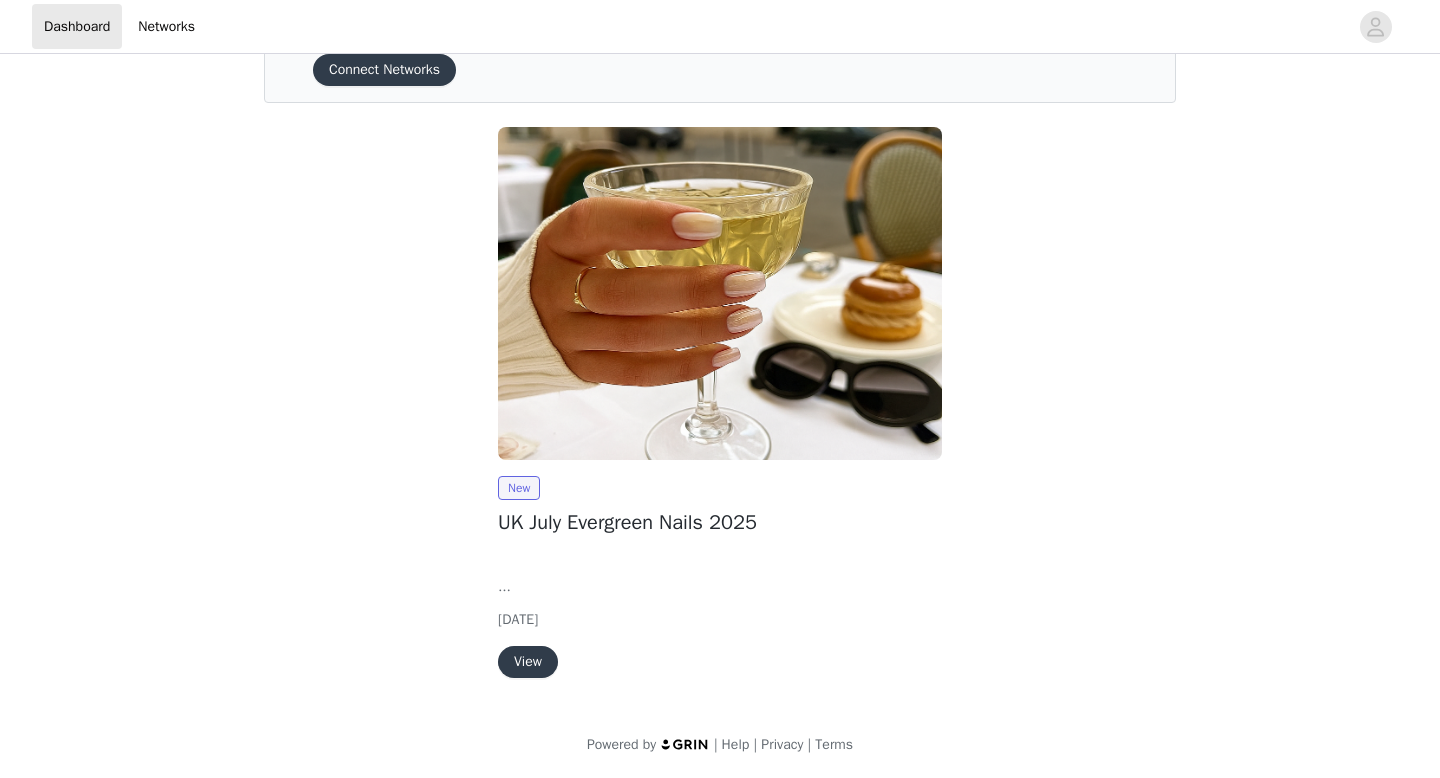 click on "View" at bounding box center (528, 662) 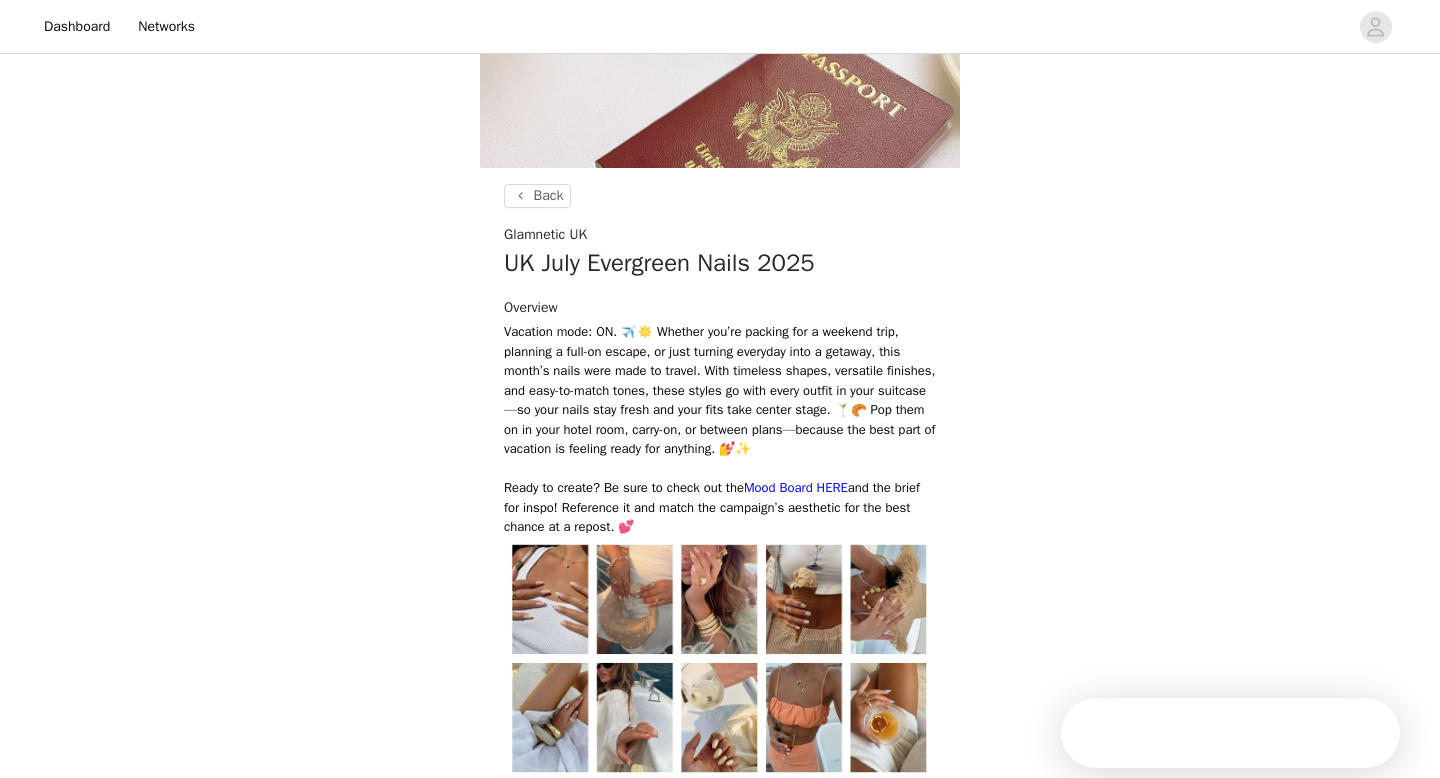 scroll, scrollTop: 647, scrollLeft: 0, axis: vertical 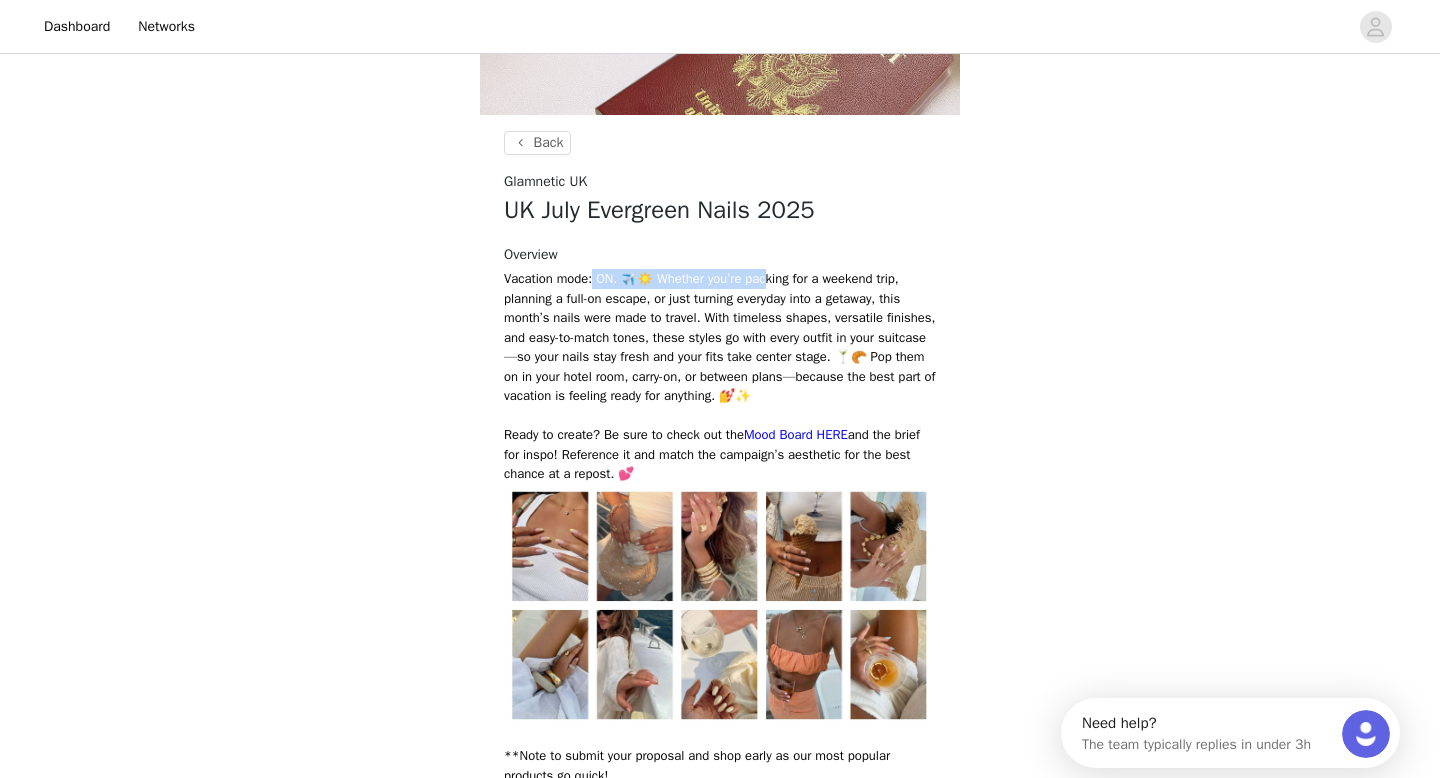 drag, startPoint x: 599, startPoint y: 277, endPoint x: 747, endPoint y: 391, distance: 186.81541 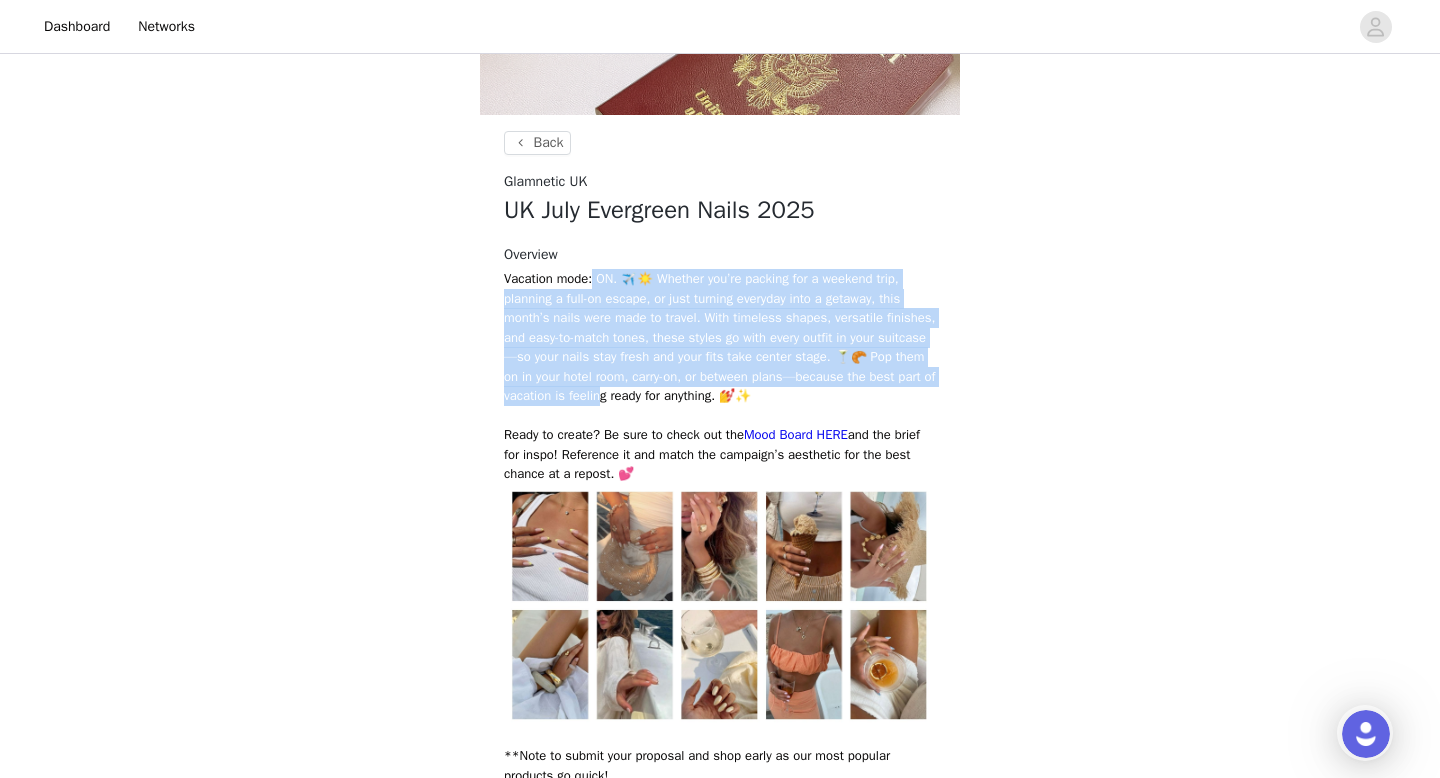 click on "Vacation mode: ON. ✈️☀️ Whether you’re packing for a weekend trip, planning a full-on escape, or just turning everyday into a getaway, this month’s nails were made to travel. With timeless shapes, versatile finishes, and easy-to-match tones, these styles go with every outfit in your suitcase—so your nails stay fresh and your fits take center stage. 🍸🥐 Pop them on in your hotel room, carry-on, or between plans—because the best part of vacation is feeling ready for anything. 💅✨" at bounding box center [720, 337] 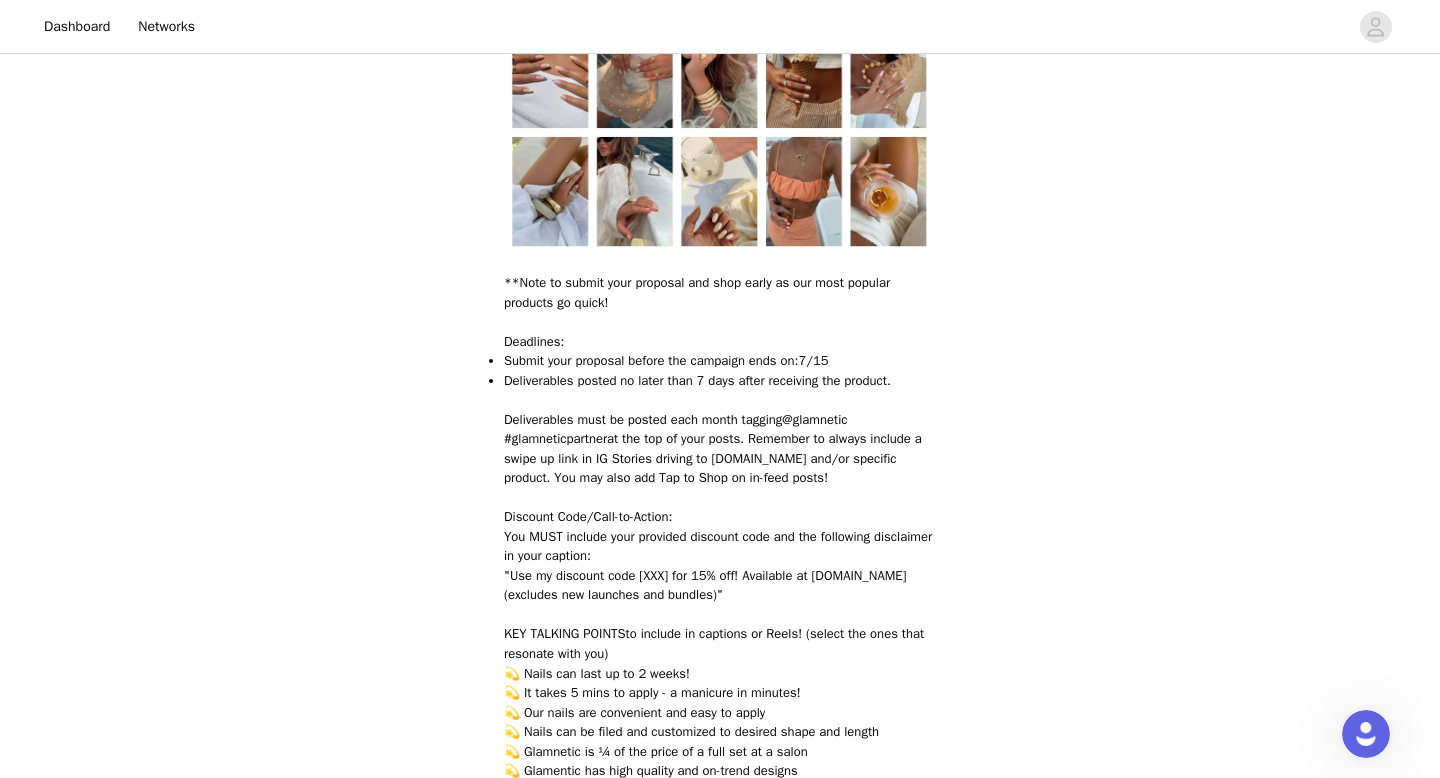 scroll, scrollTop: 1222, scrollLeft: 0, axis: vertical 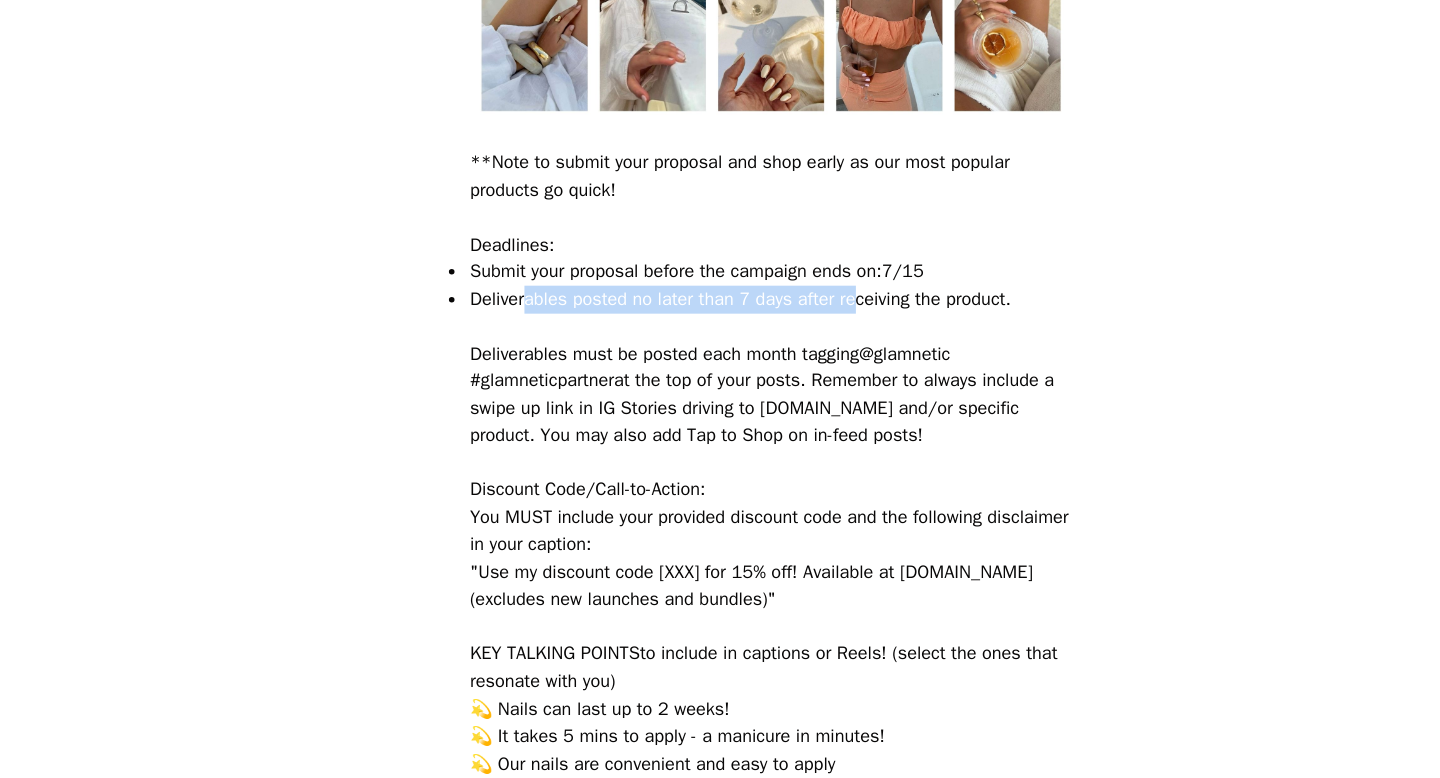 drag, startPoint x: 546, startPoint y: 302, endPoint x: 802, endPoint y: 302, distance: 256 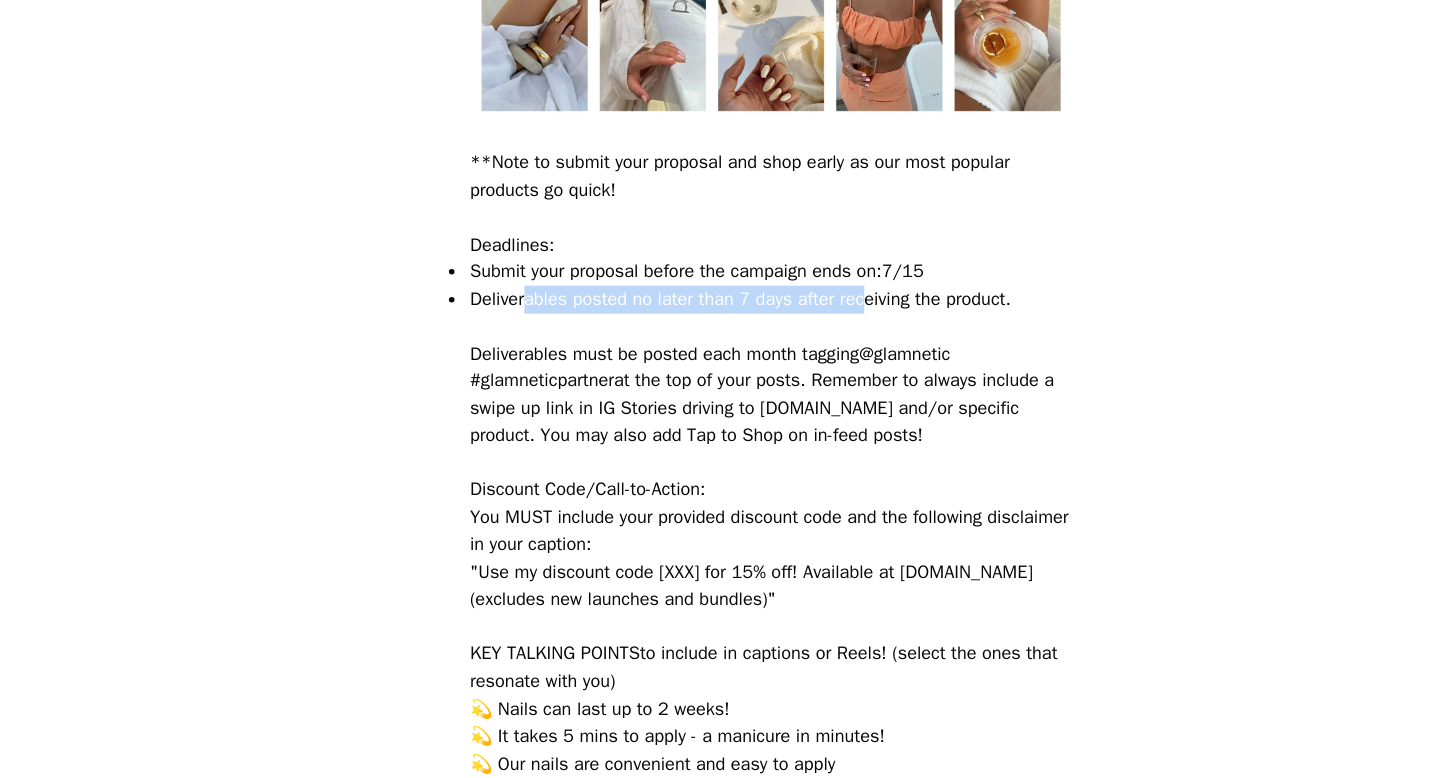 click on "Deliverables posted no later than 7 days after receiving the product." at bounding box center [720, 295] 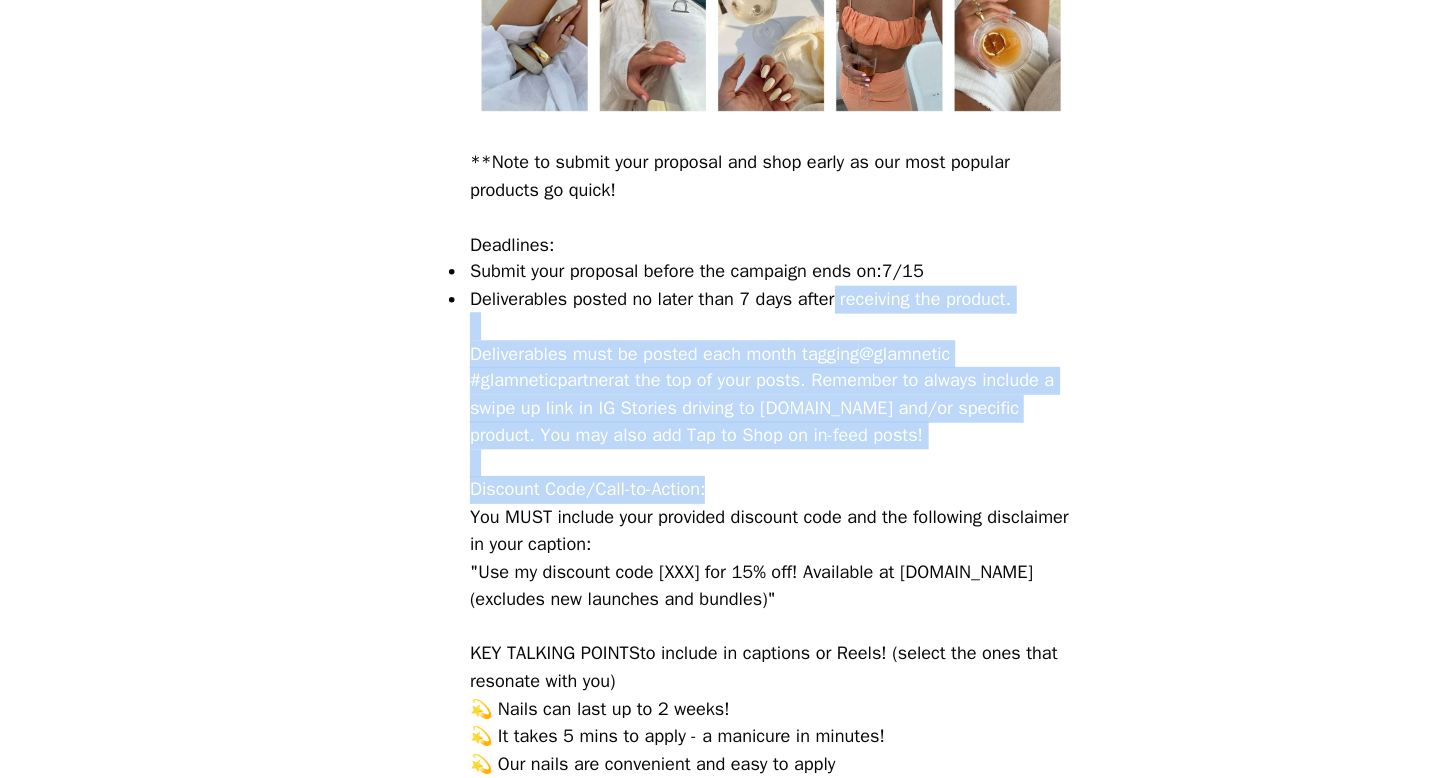 drag, startPoint x: 777, startPoint y: 292, endPoint x: 752, endPoint y: 444, distance: 154.0422 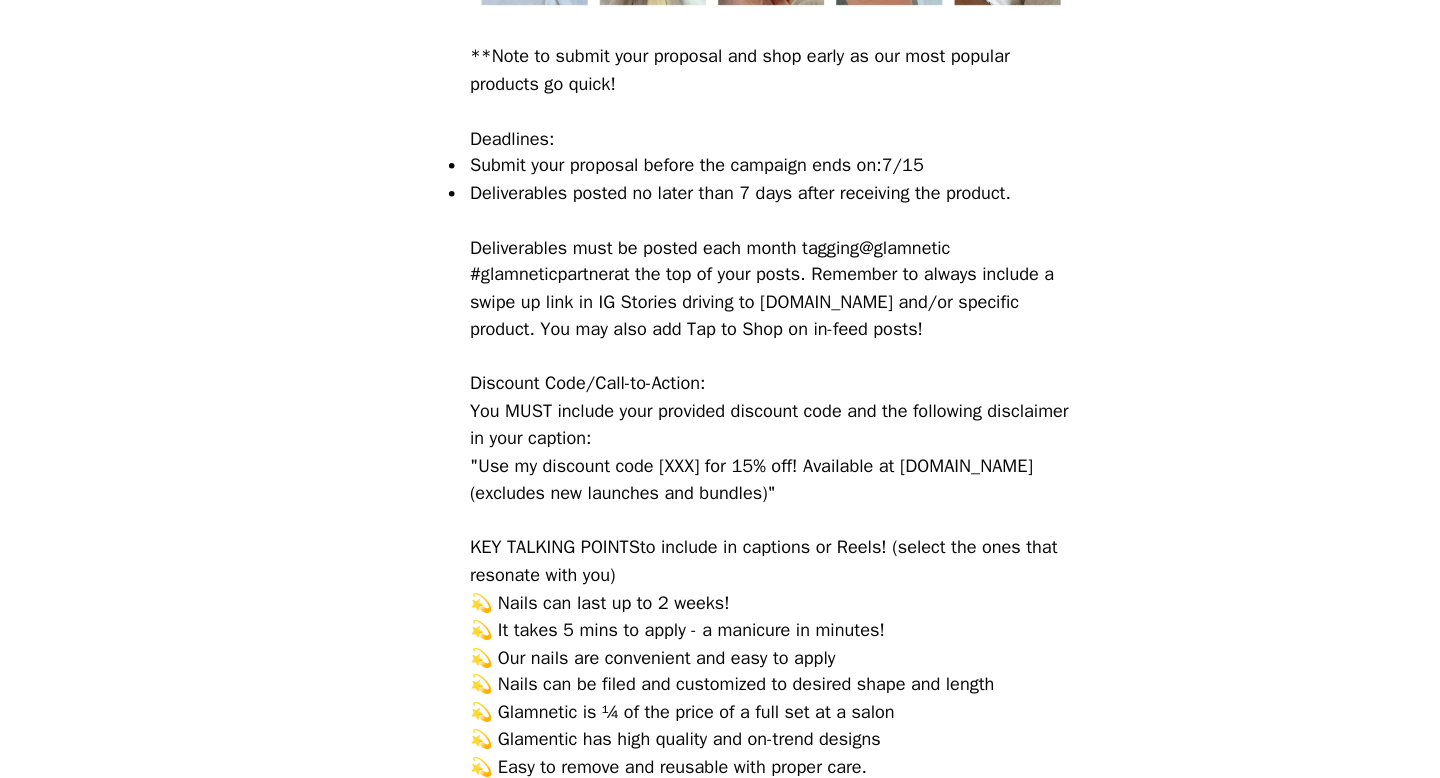 click on "KEY TALKING POINTS  to include in captions or Reels! (select the ones that resonate with you)" at bounding box center (720, 557) 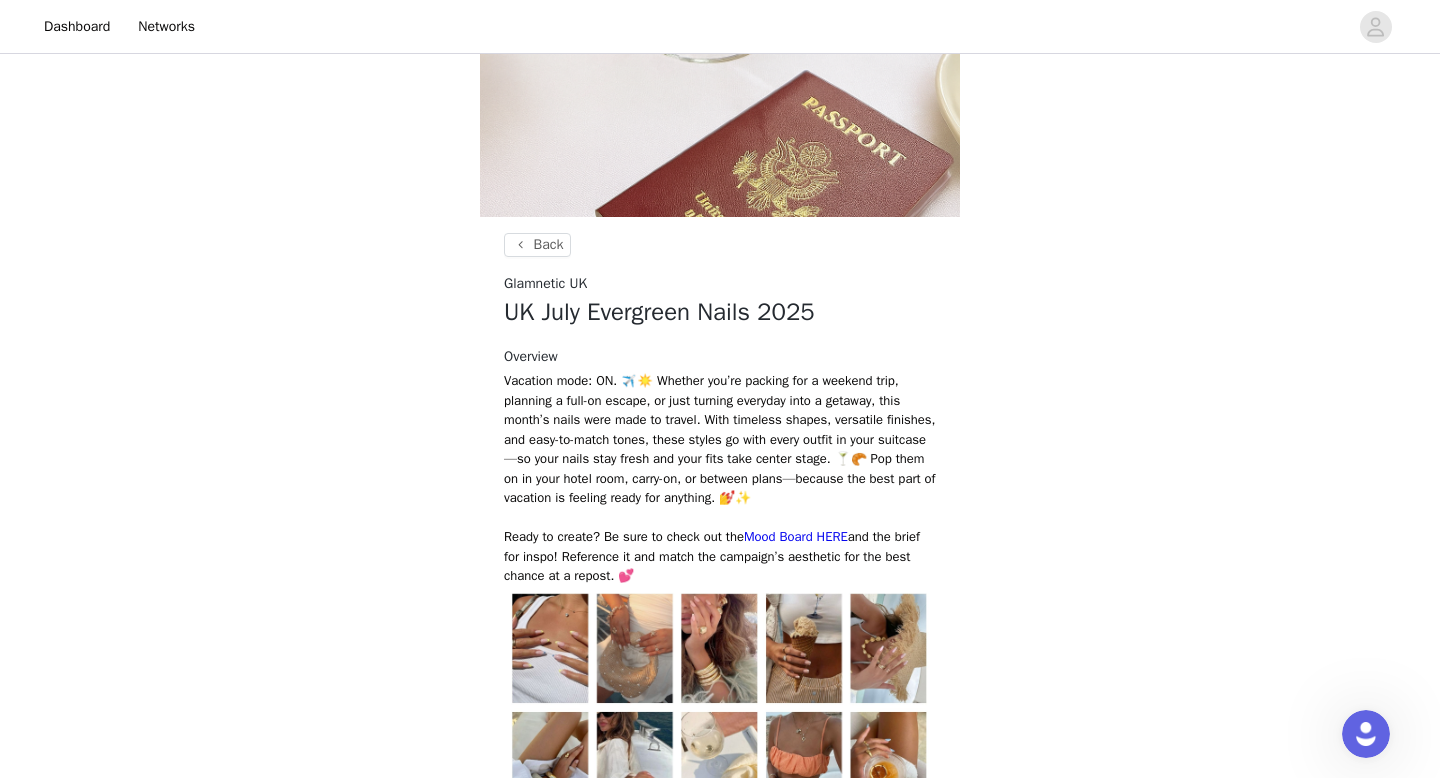 scroll, scrollTop: 559, scrollLeft: 0, axis: vertical 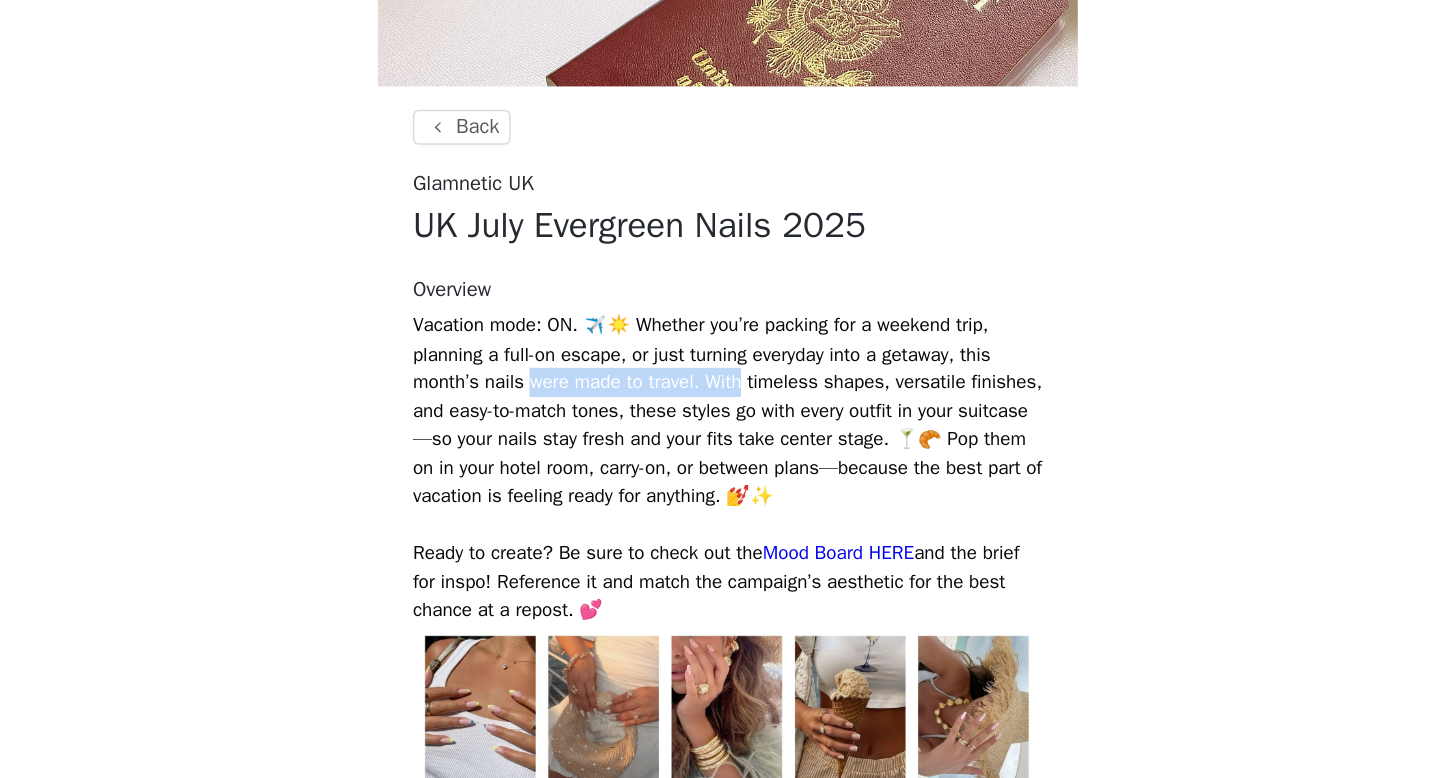 drag, startPoint x: 590, startPoint y: 428, endPoint x: 742, endPoint y: 428, distance: 152 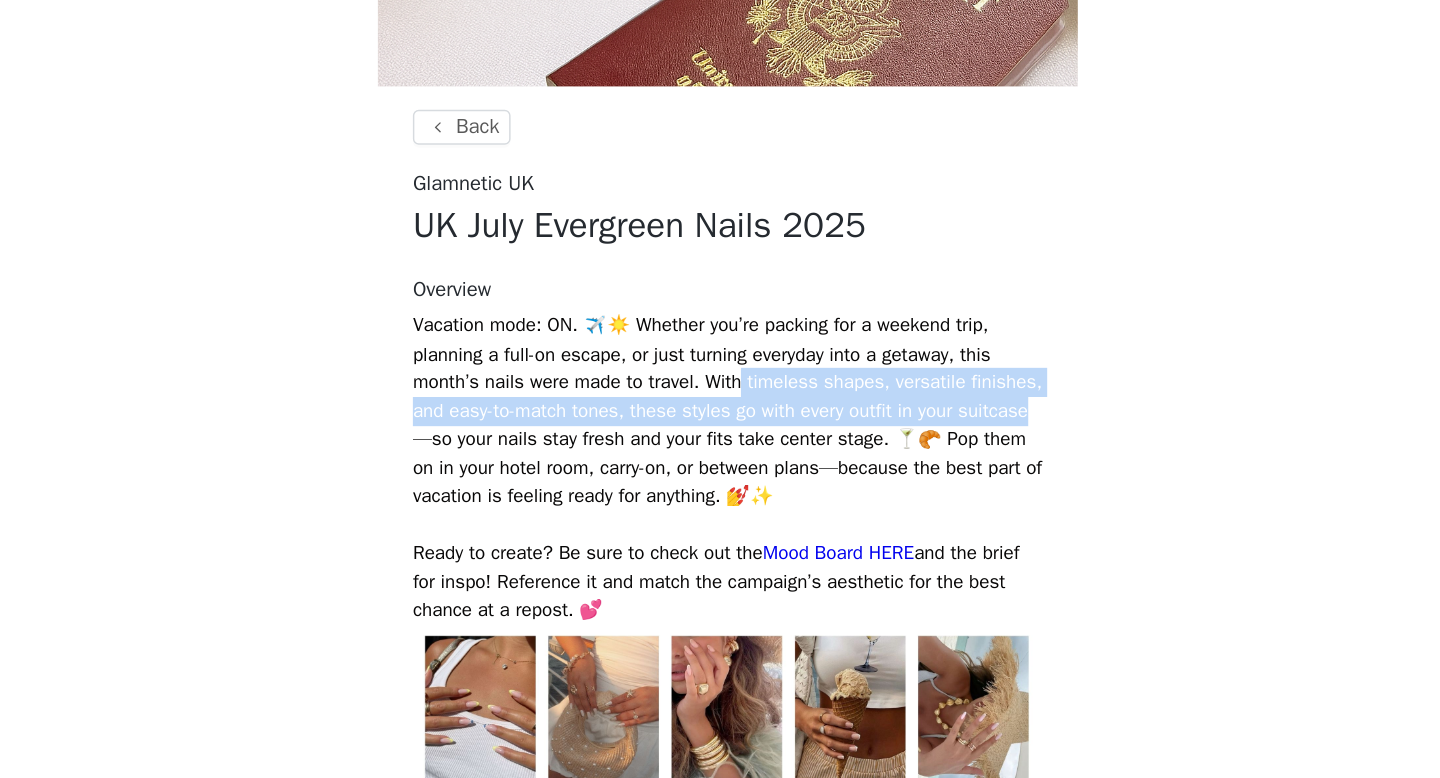 drag, startPoint x: 742, startPoint y: 428, endPoint x: 589, endPoint y: 455, distance: 155.36409 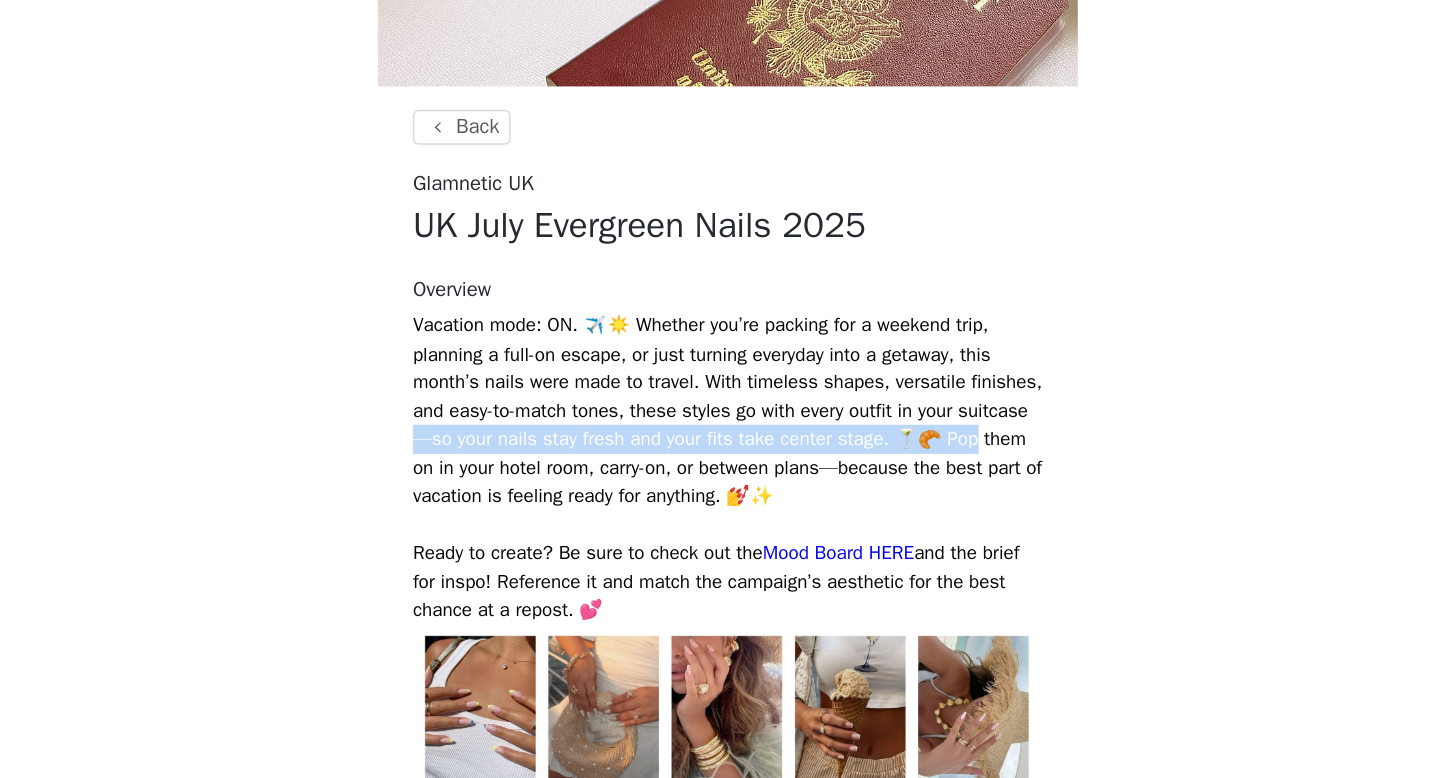 drag, startPoint x: 589, startPoint y: 455, endPoint x: 583, endPoint y: 483, distance: 28.635643 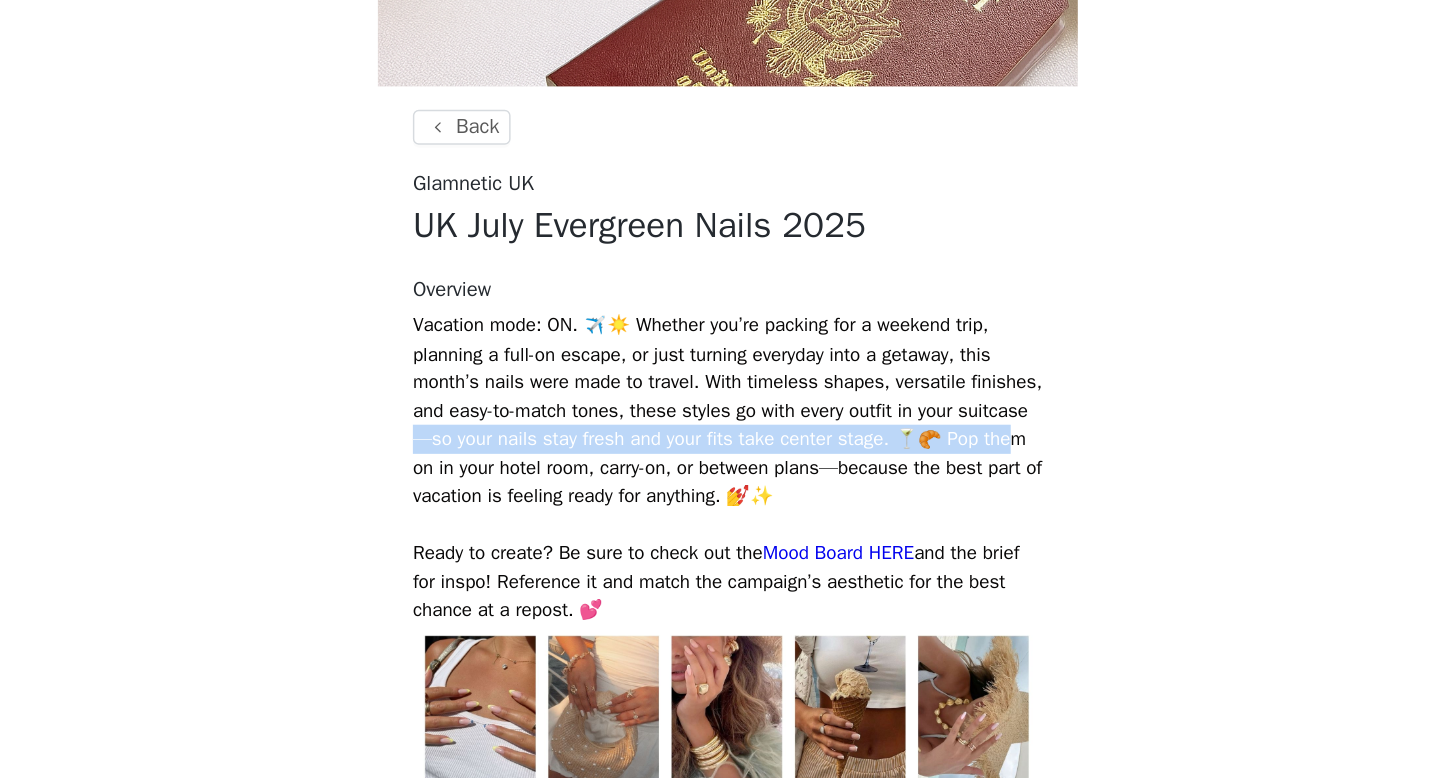 click on "Vacation mode: ON. ✈️☀️ Whether you’re packing for a weekend trip, planning a full-on escape, or just turning everyday into a getaway, this month’s nails were made to travel. With timeless shapes, versatile finishes, and easy-to-match tones, these styles go with every outfit in your suitcase—so your nails stay fresh and your fits take center stage. 🍸🥐 Pop them on in your hotel room, carry-on, or between plans—because the best part of vacation is feeling ready for anything. 💅✨" at bounding box center [720, 441] 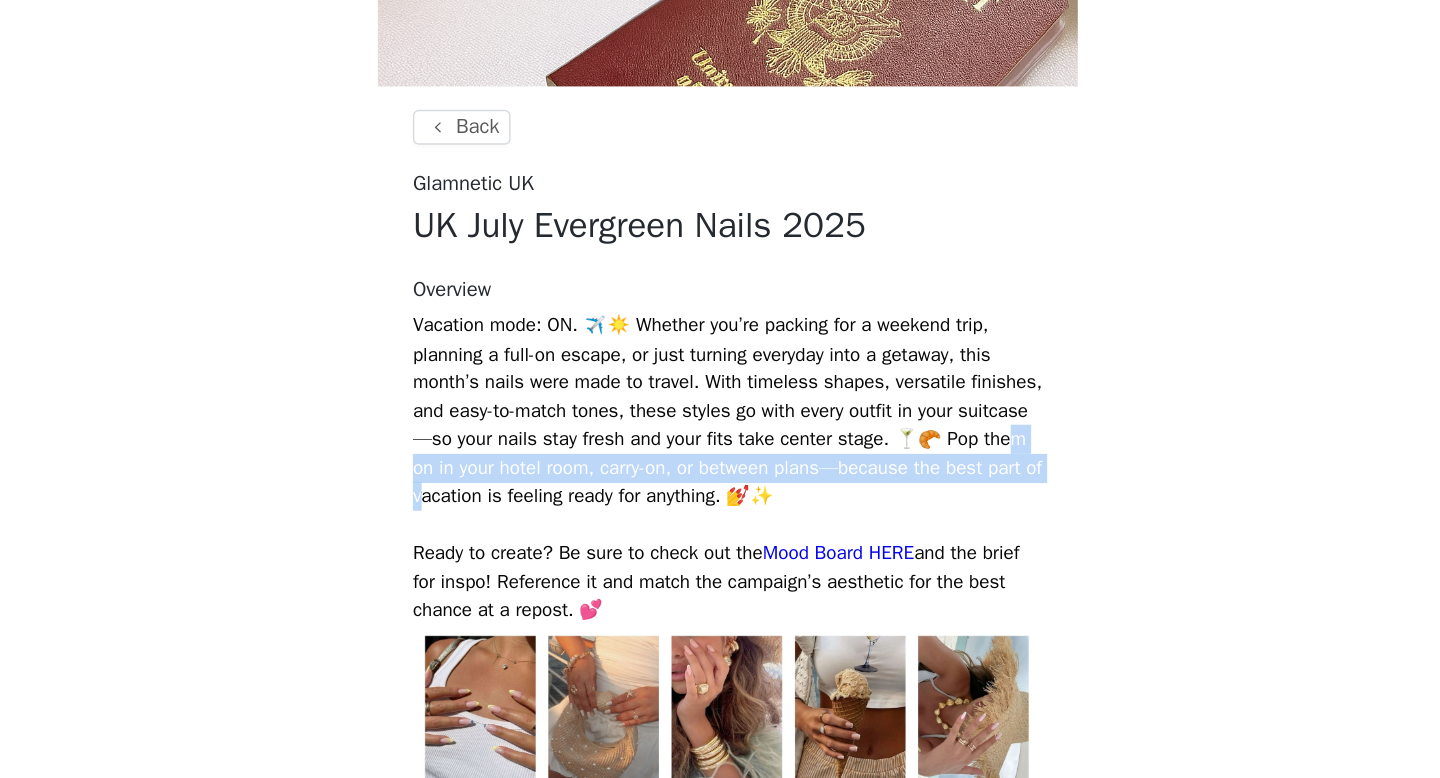 drag, startPoint x: 583, startPoint y: 483, endPoint x: 677, endPoint y: 499, distance: 95.35198 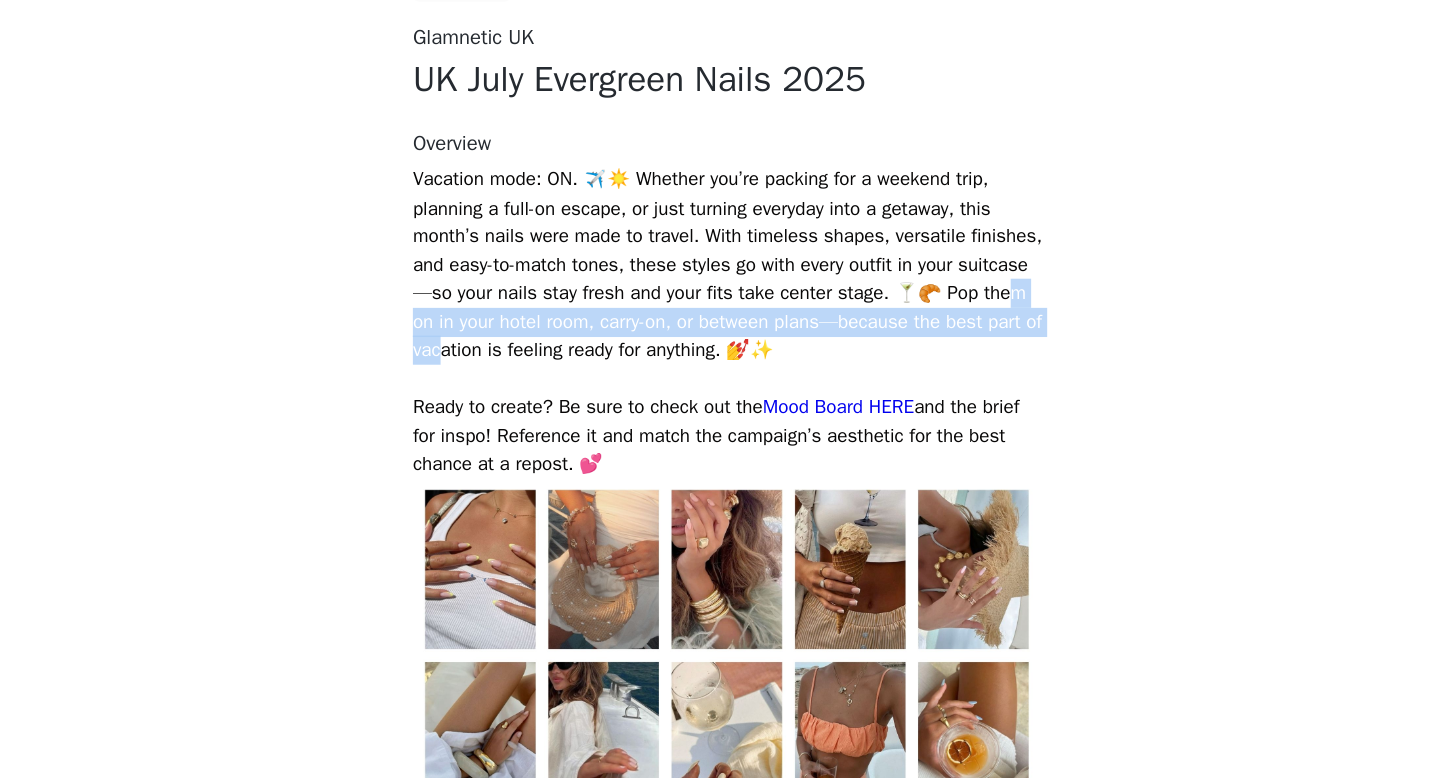 scroll, scrollTop: 603, scrollLeft: 0, axis: vertical 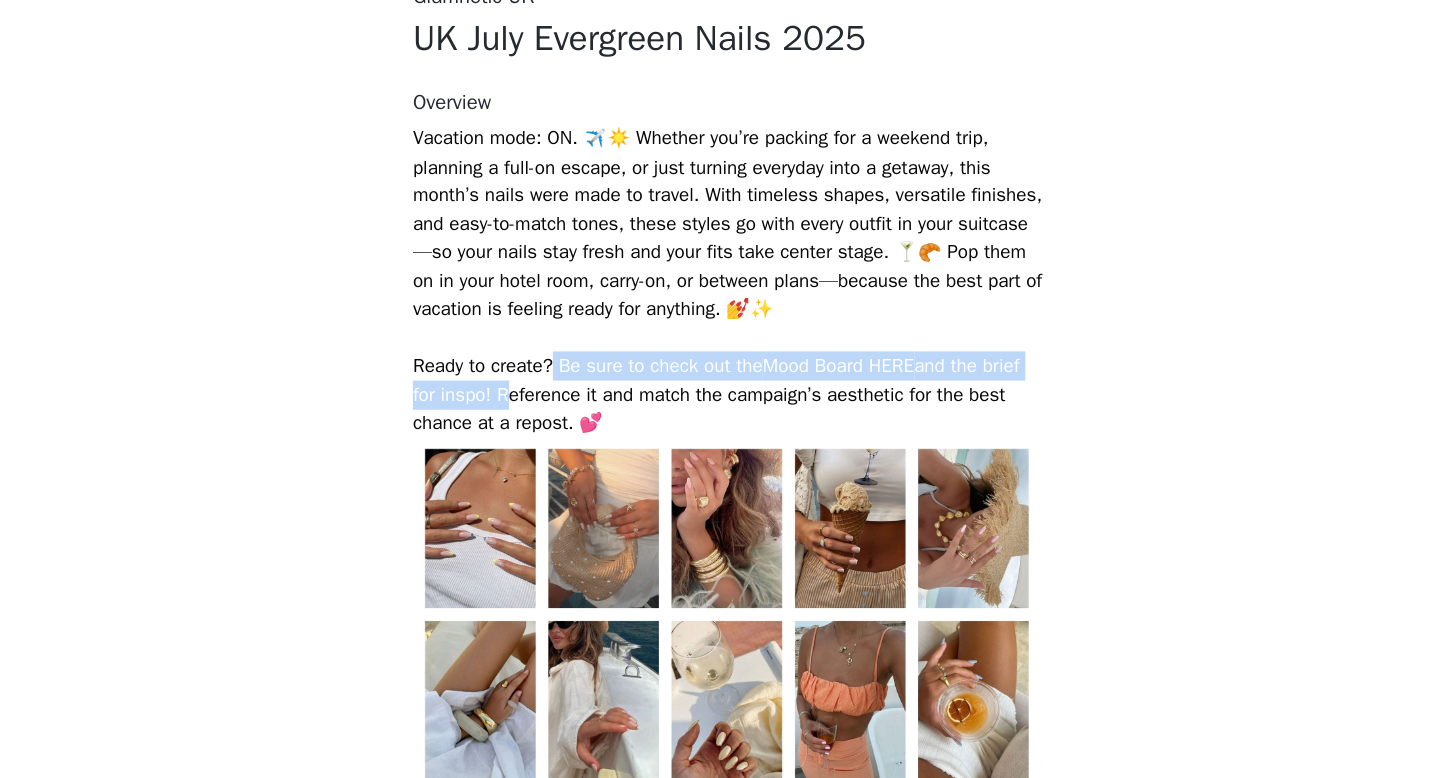 drag, startPoint x: 606, startPoint y: 498, endPoint x: 595, endPoint y: 517, distance: 21.954498 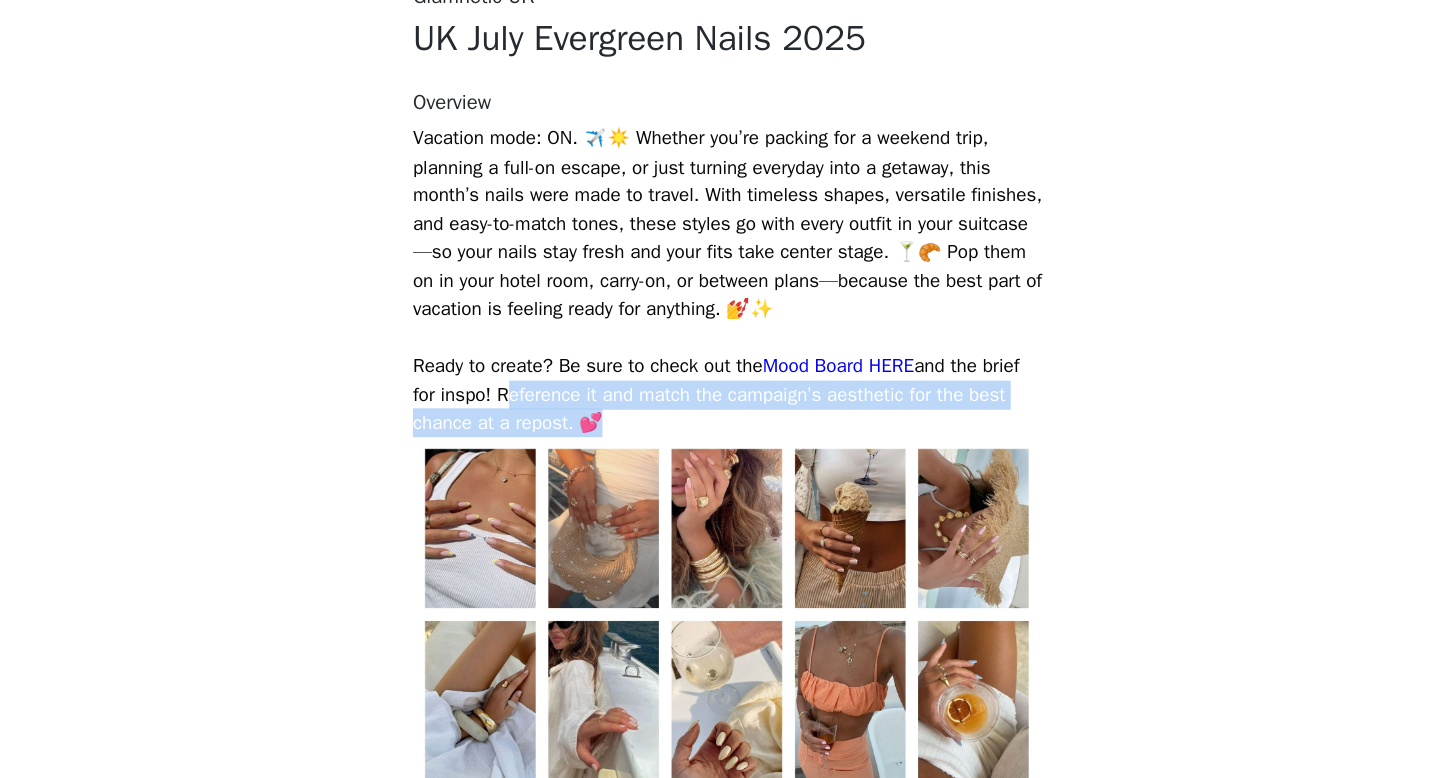 drag, startPoint x: 595, startPoint y: 517, endPoint x: 655, endPoint y: 532, distance: 61.846584 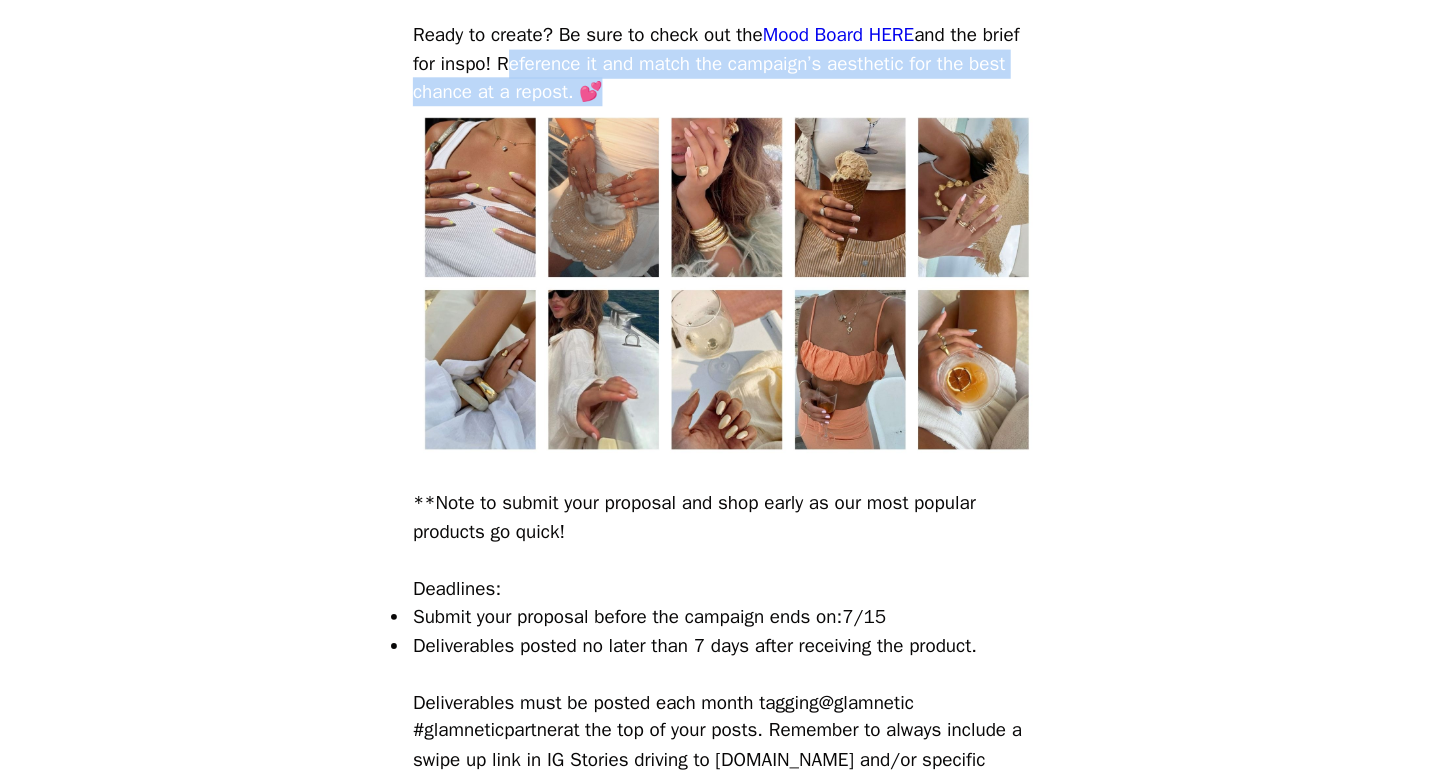 scroll, scrollTop: 852, scrollLeft: 0, axis: vertical 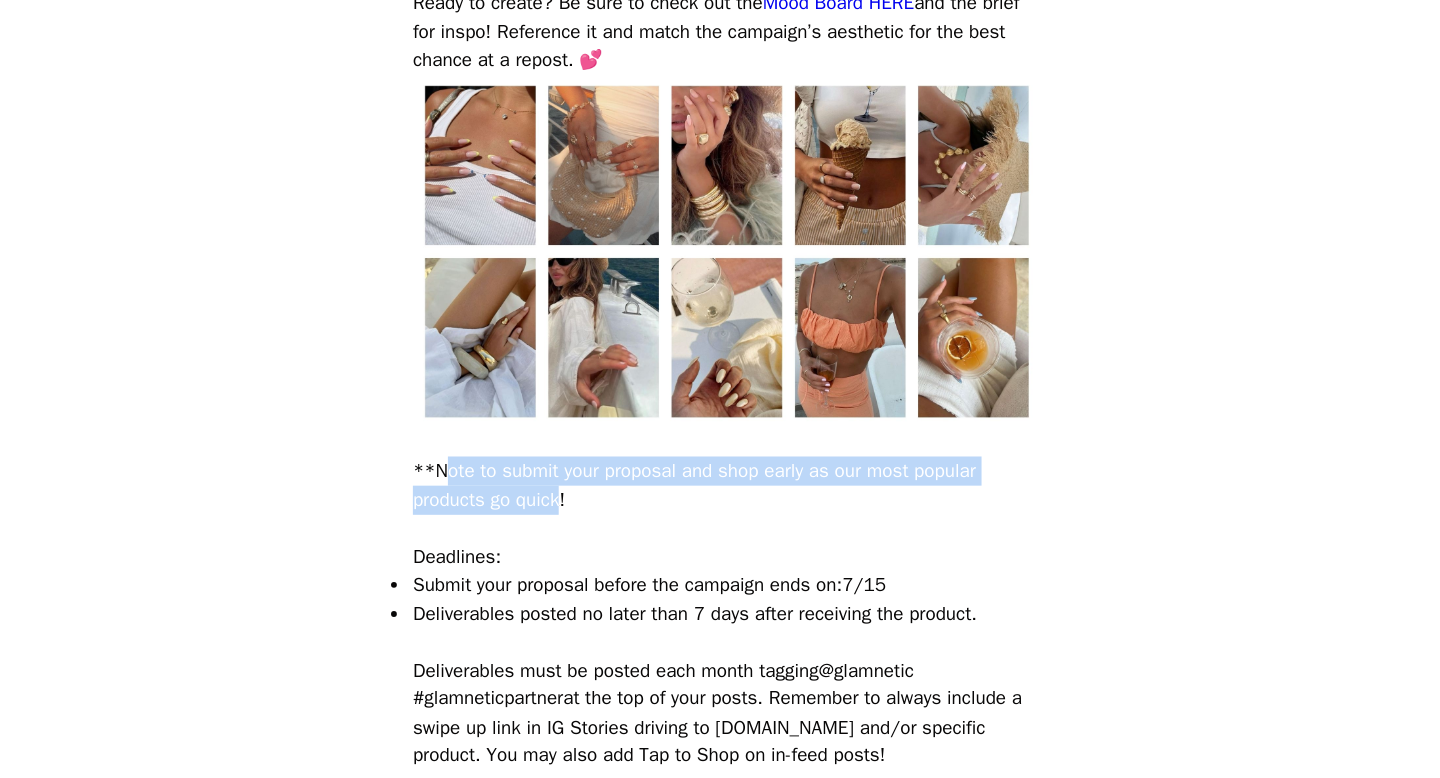 drag, startPoint x: 523, startPoint y: 564, endPoint x: 621, endPoint y: 585, distance: 100.22475 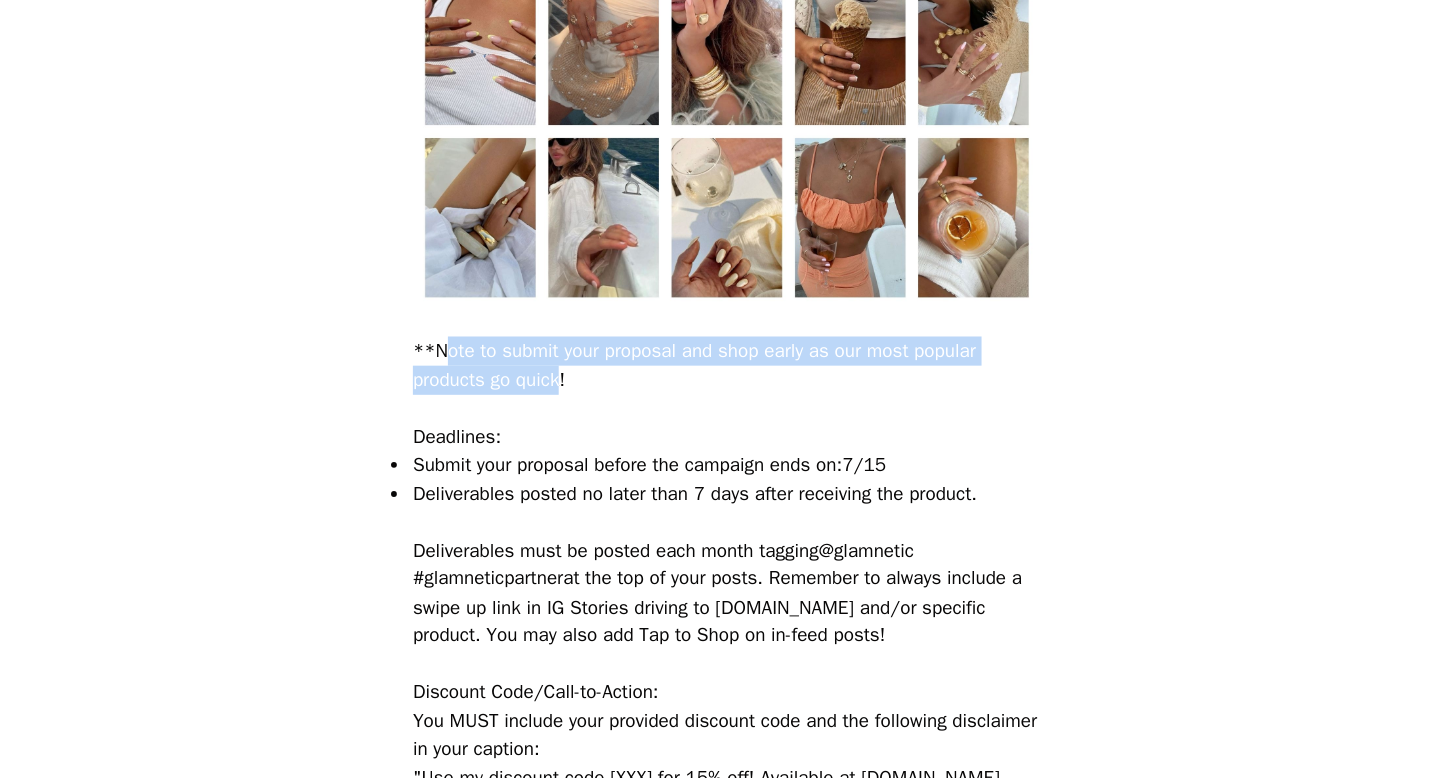 scroll, scrollTop: 982, scrollLeft: 0, axis: vertical 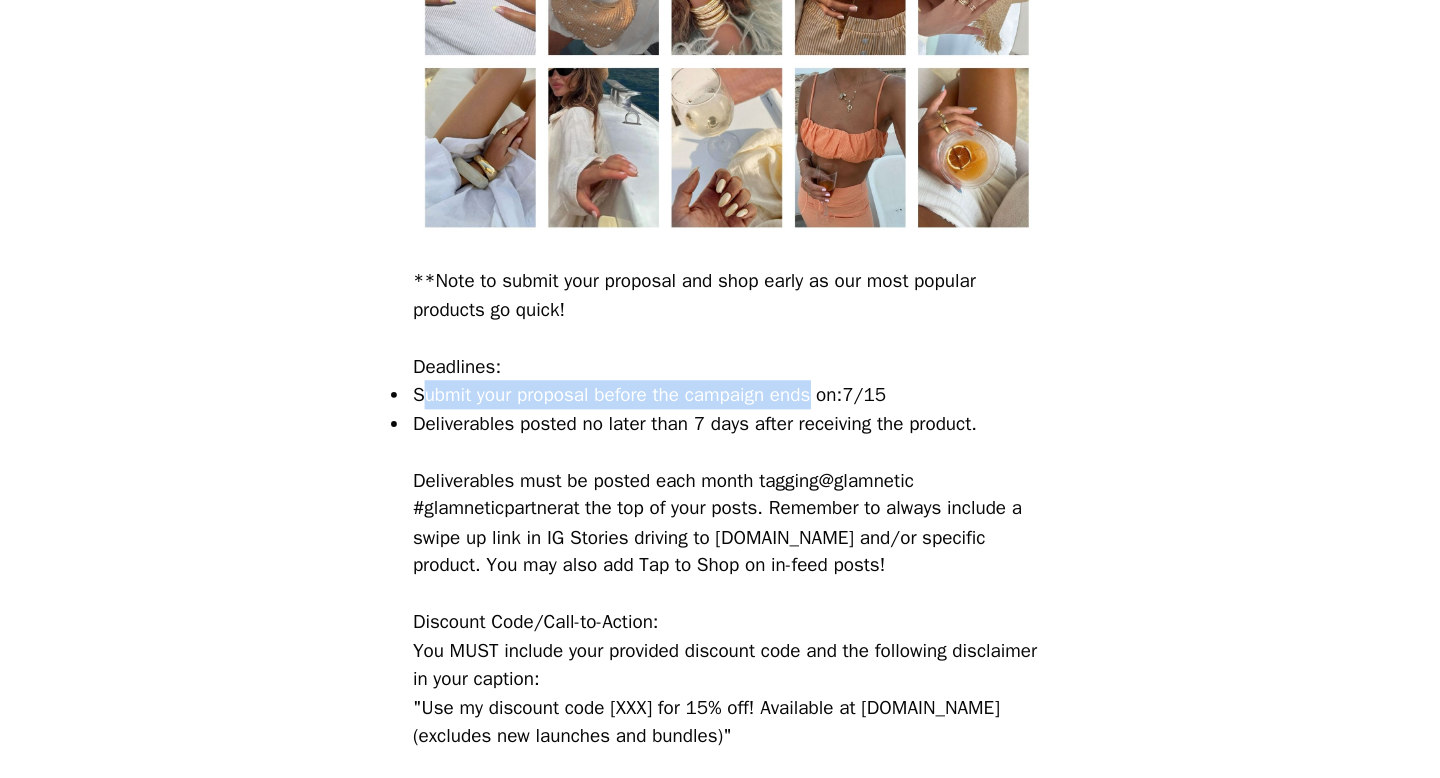 drag, startPoint x: 515, startPoint y: 514, endPoint x: 793, endPoint y: 512, distance: 278.0072 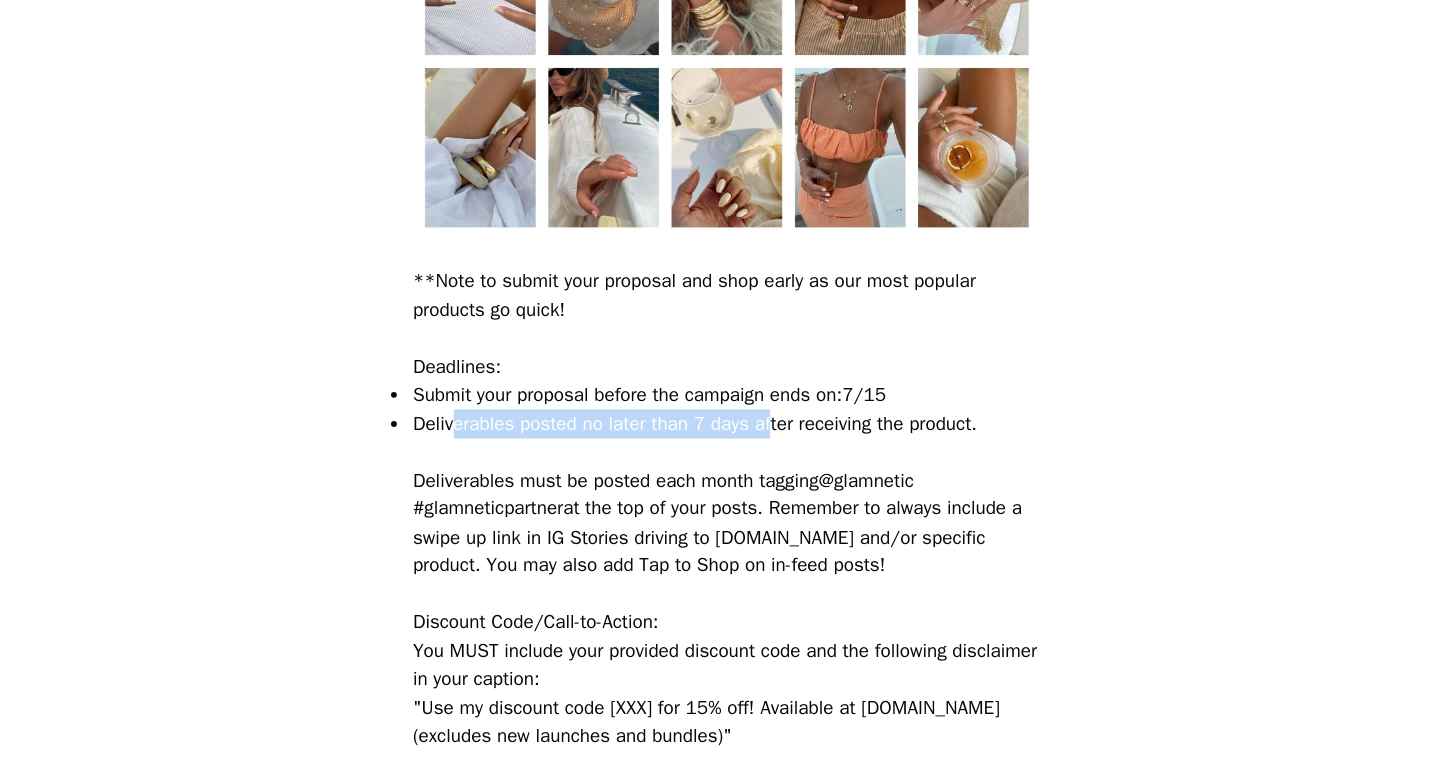 drag, startPoint x: 535, startPoint y: 534, endPoint x: 760, endPoint y: 534, distance: 225 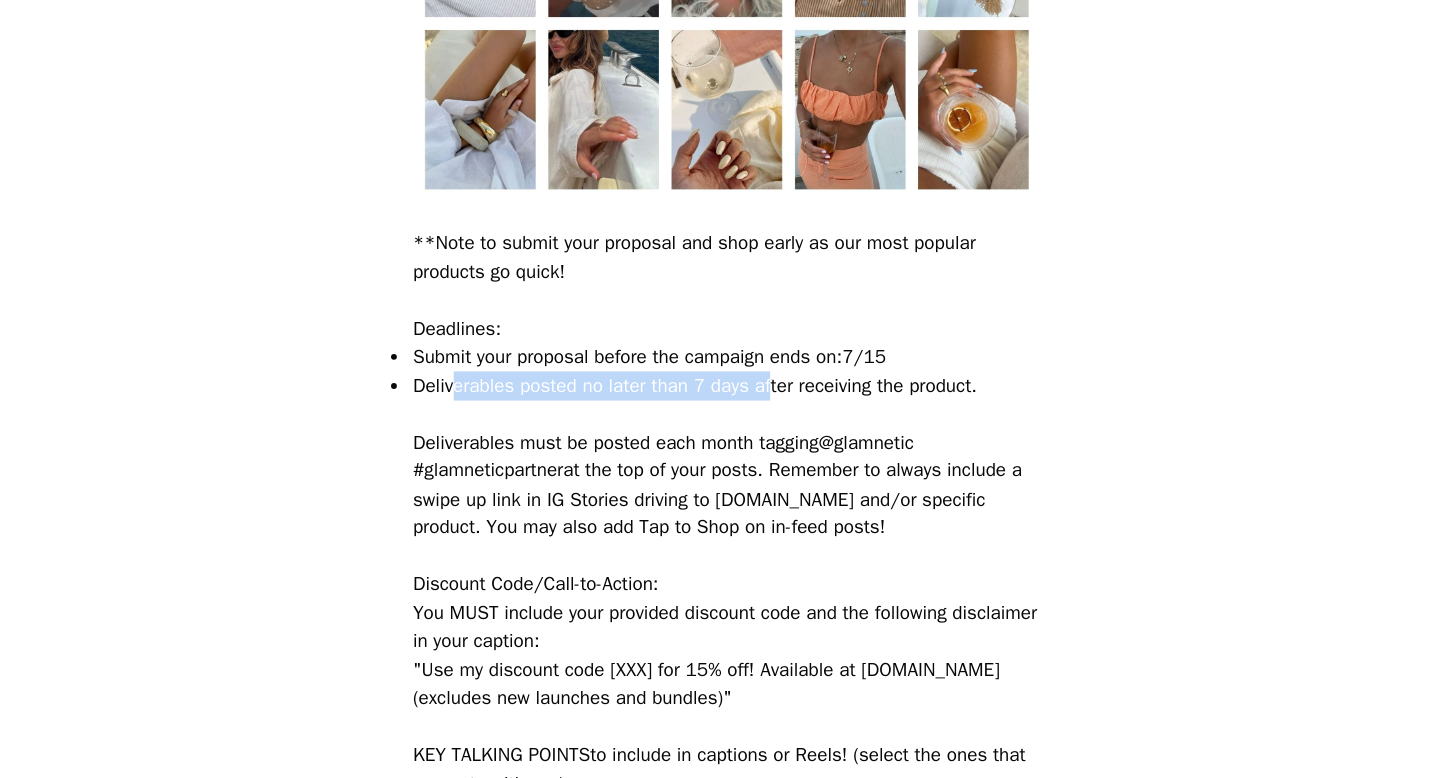 scroll, scrollTop: 1079, scrollLeft: 0, axis: vertical 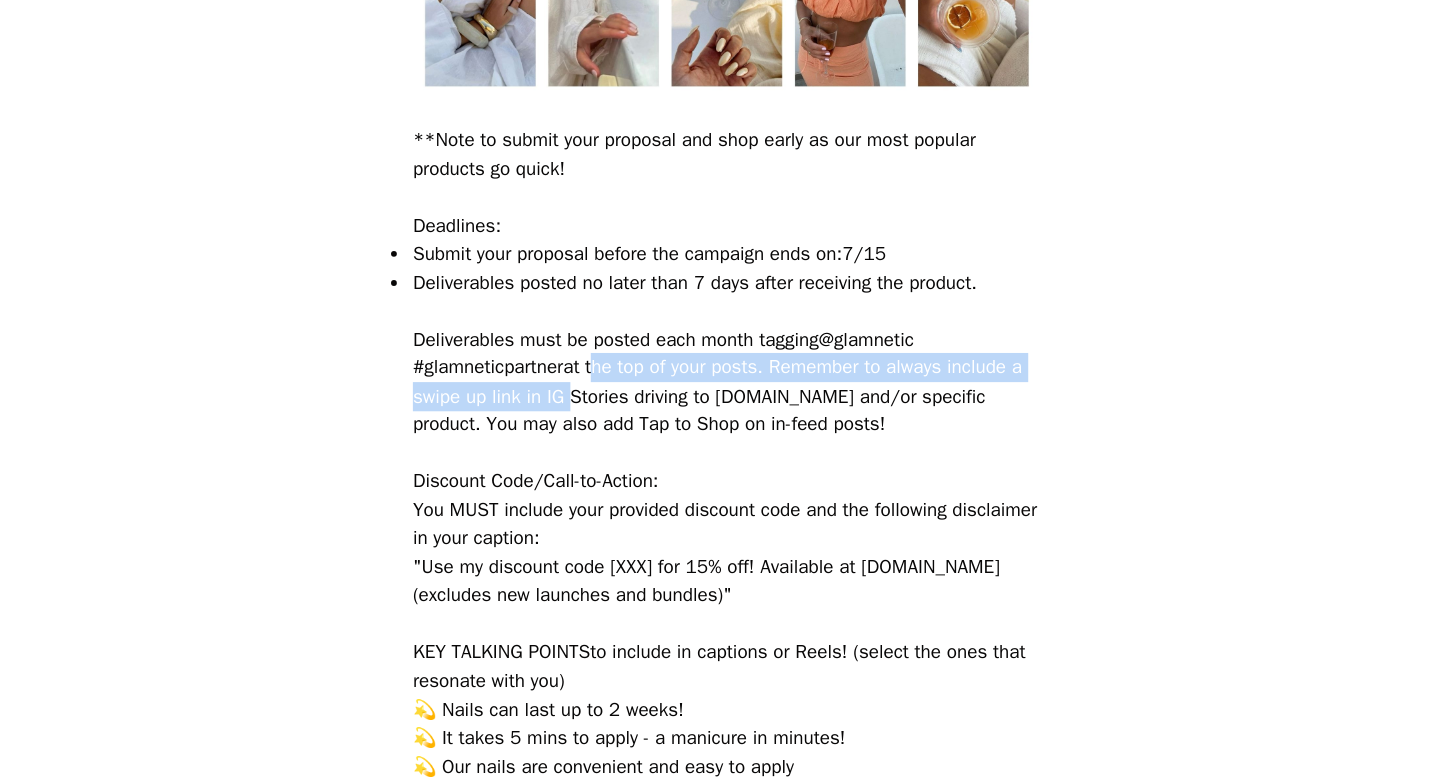drag, startPoint x: 642, startPoint y: 488, endPoint x: 694, endPoint y: 542, distance: 74.96666 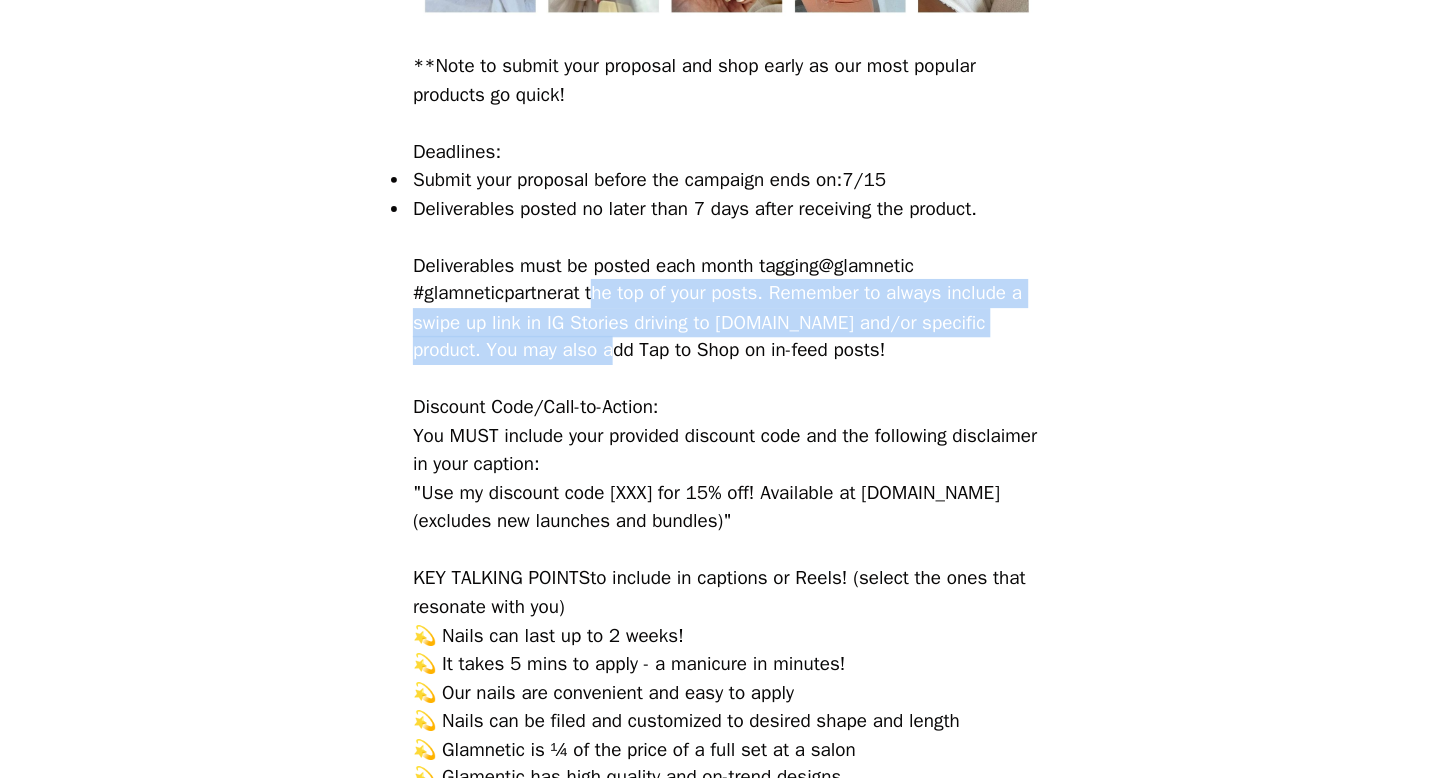 scroll, scrollTop: 1164, scrollLeft: 0, axis: vertical 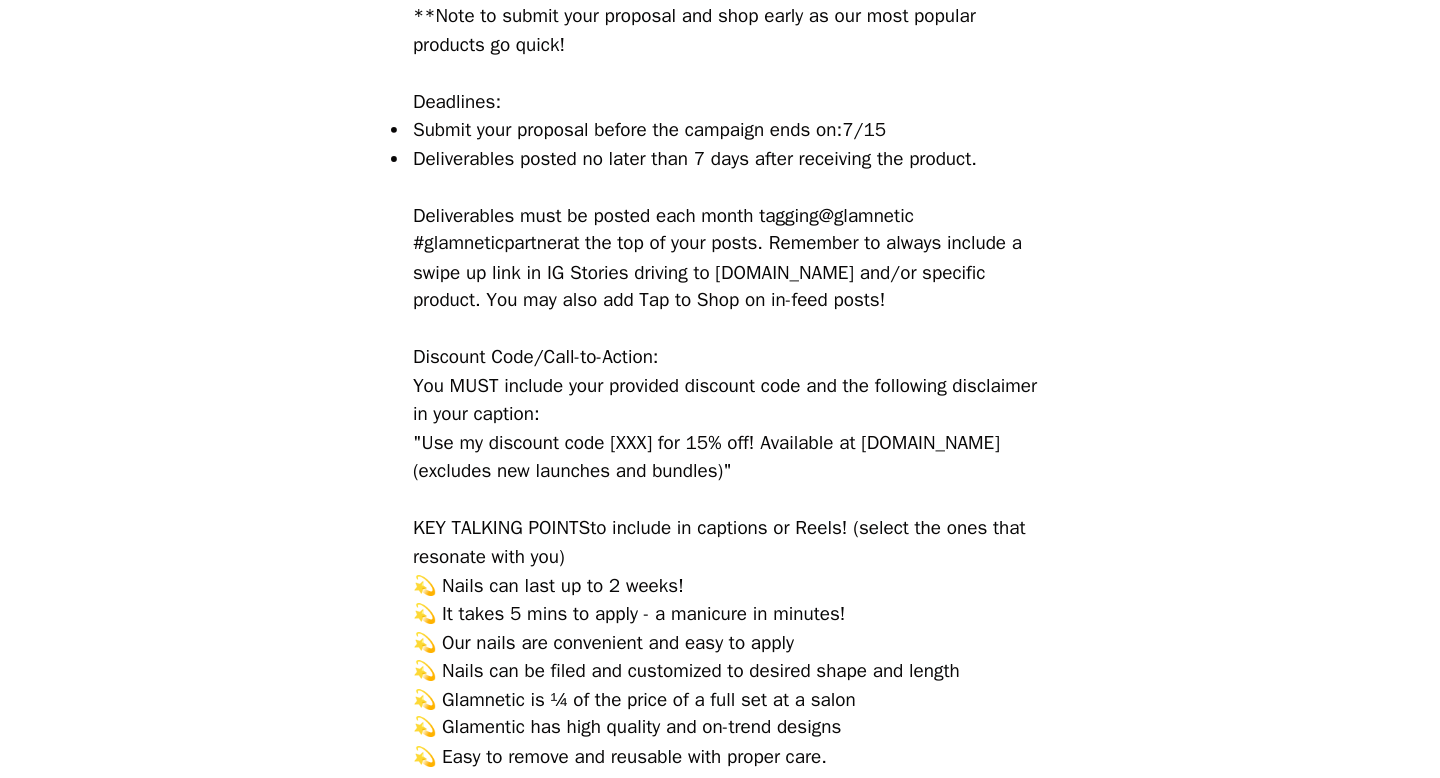 click on "Deliverables must be posted each month tagging  @glamnetic #glamneticpartner  at the top of your posts. Remember to always include a swipe up link in IG Stories driving to [DOMAIN_NAME] and/or specific product. You may also add Tap to Shop on in-feed posts!" at bounding box center [720, 421] 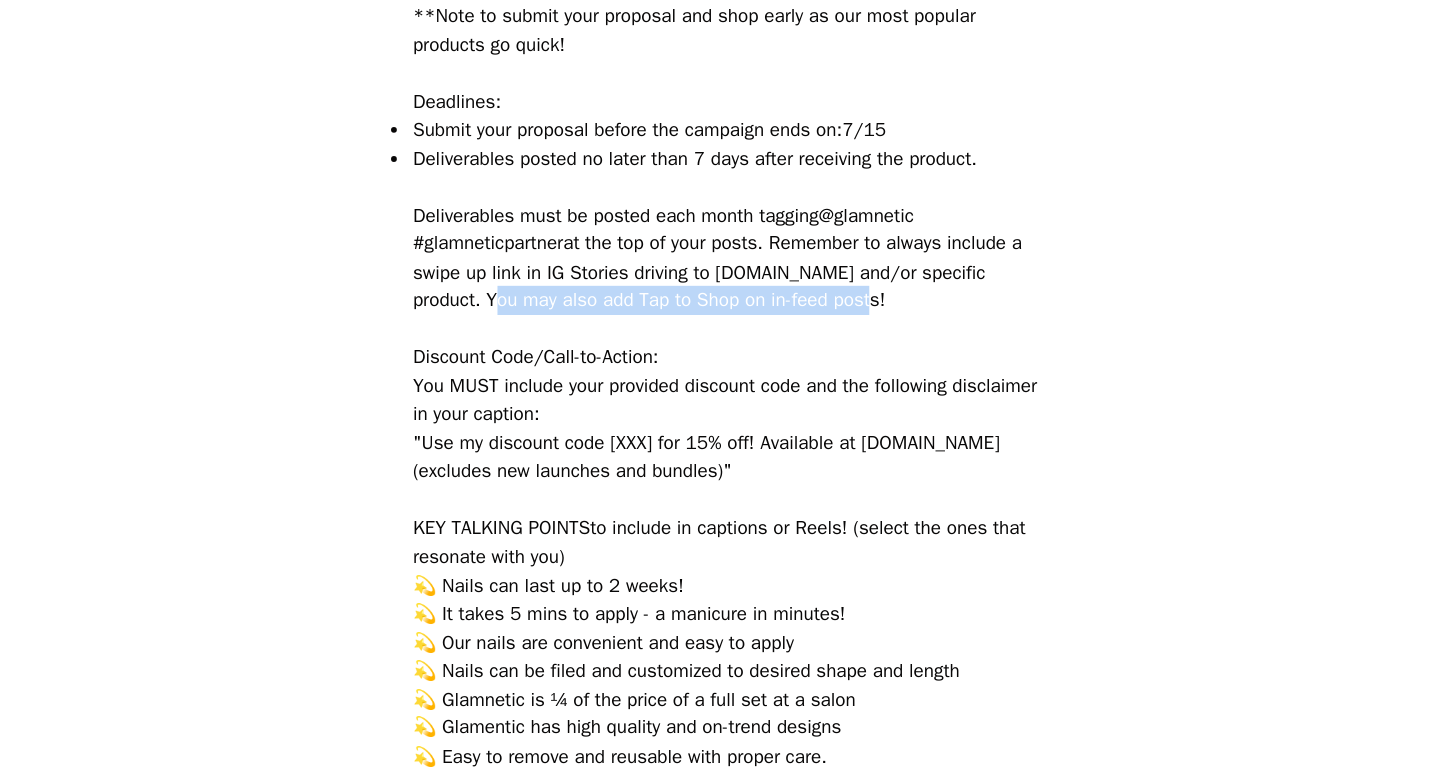 drag, startPoint x: 612, startPoint y: 448, endPoint x: 890, endPoint y: 446, distance: 278.0072 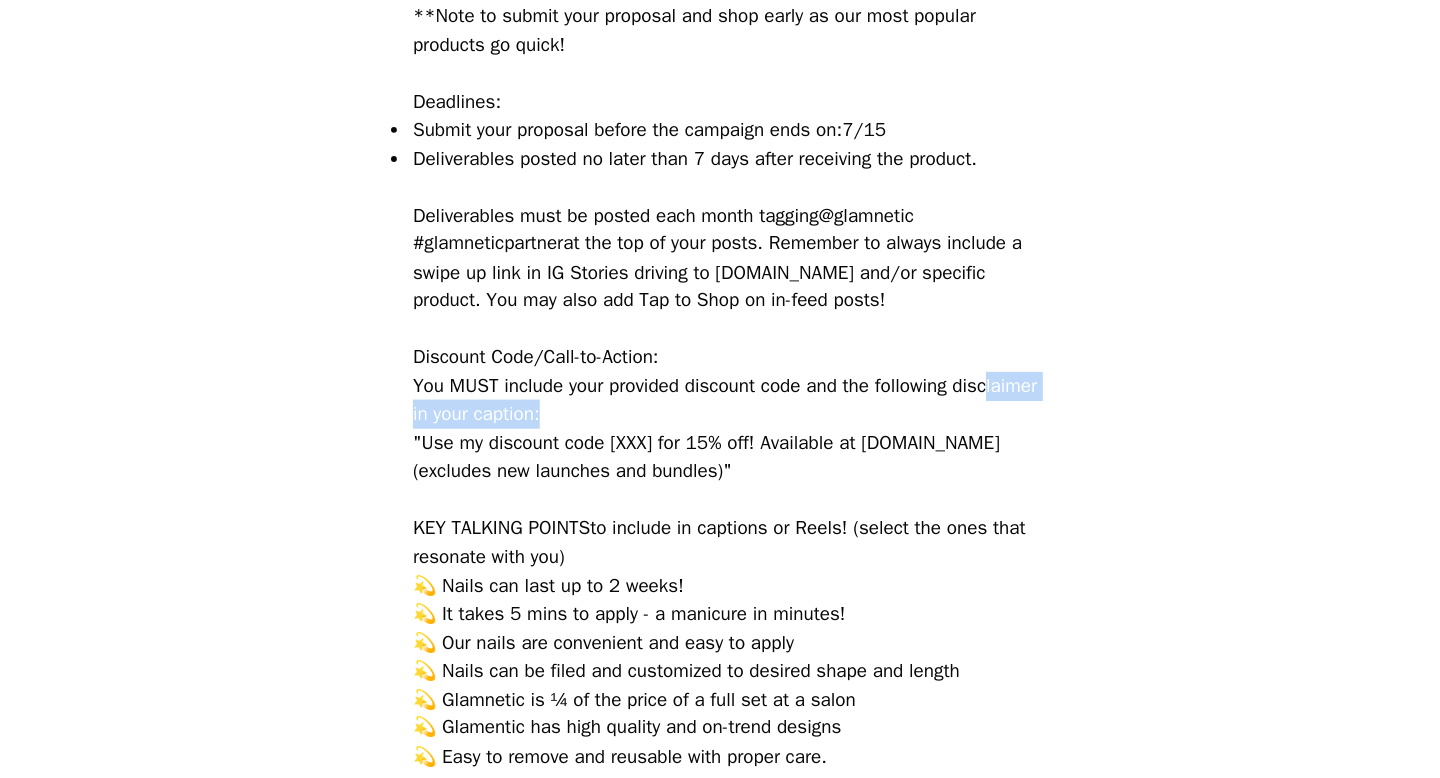 drag, startPoint x: 529, startPoint y: 520, endPoint x: 726, endPoint y: 530, distance: 197.25365 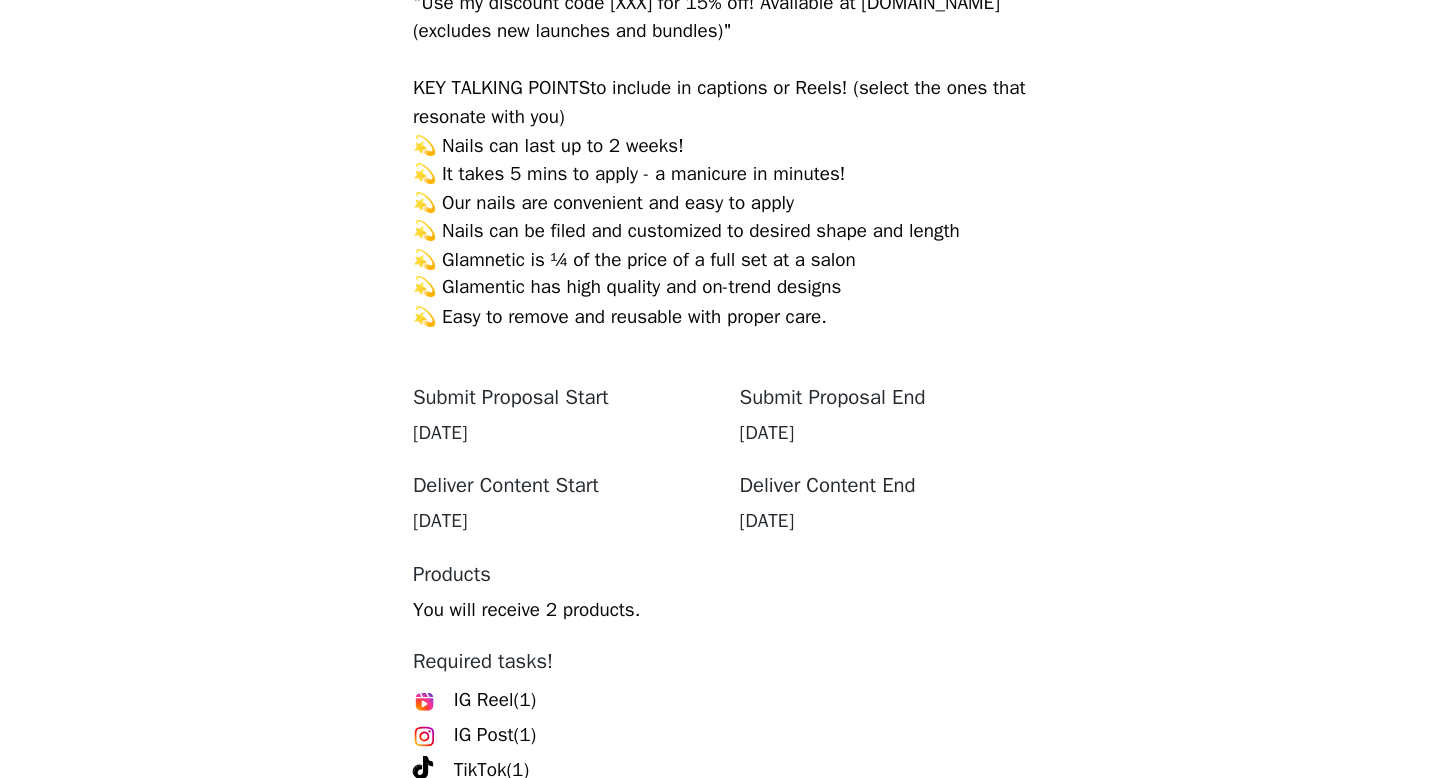 scroll, scrollTop: 1470, scrollLeft: 0, axis: vertical 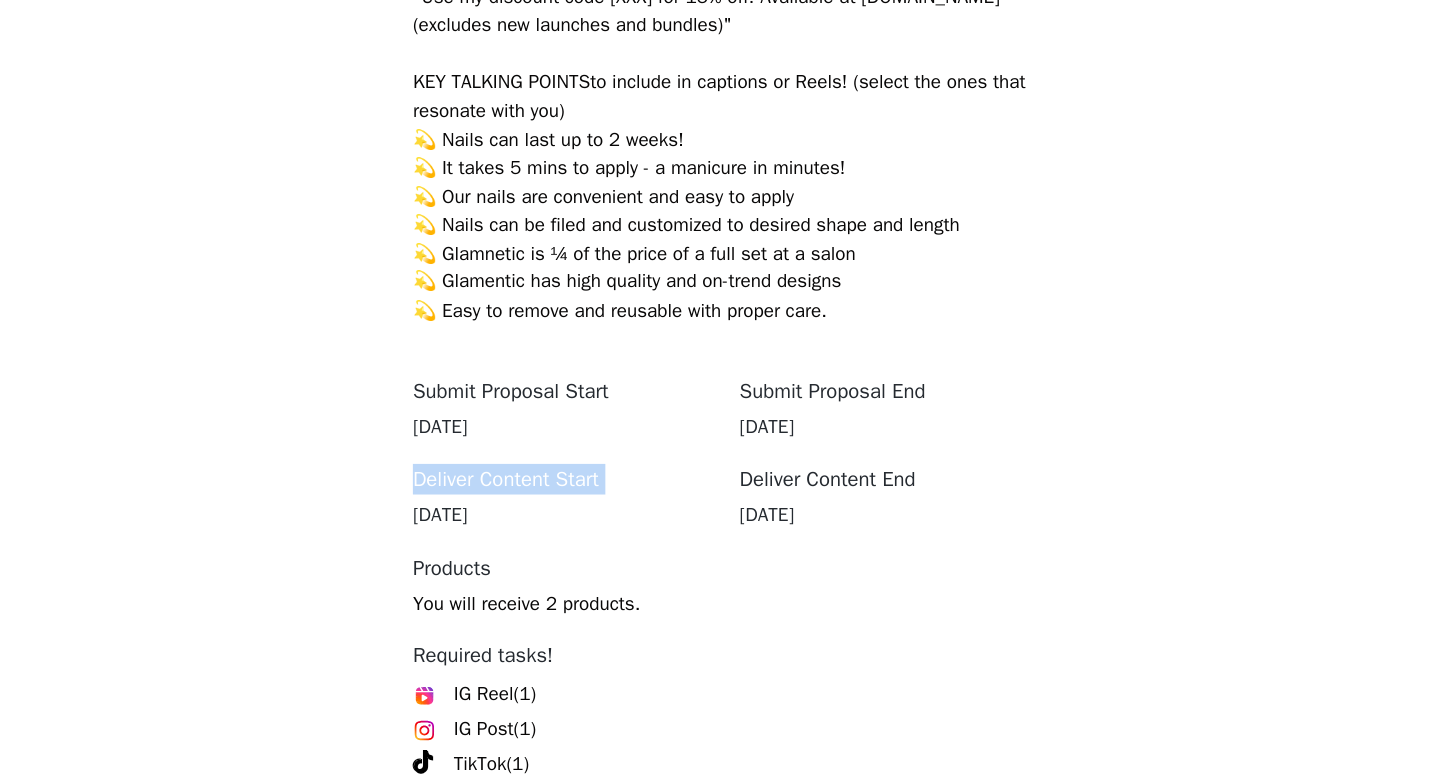 drag, startPoint x: 498, startPoint y: 580, endPoint x: 585, endPoint y: 617, distance: 94.54099 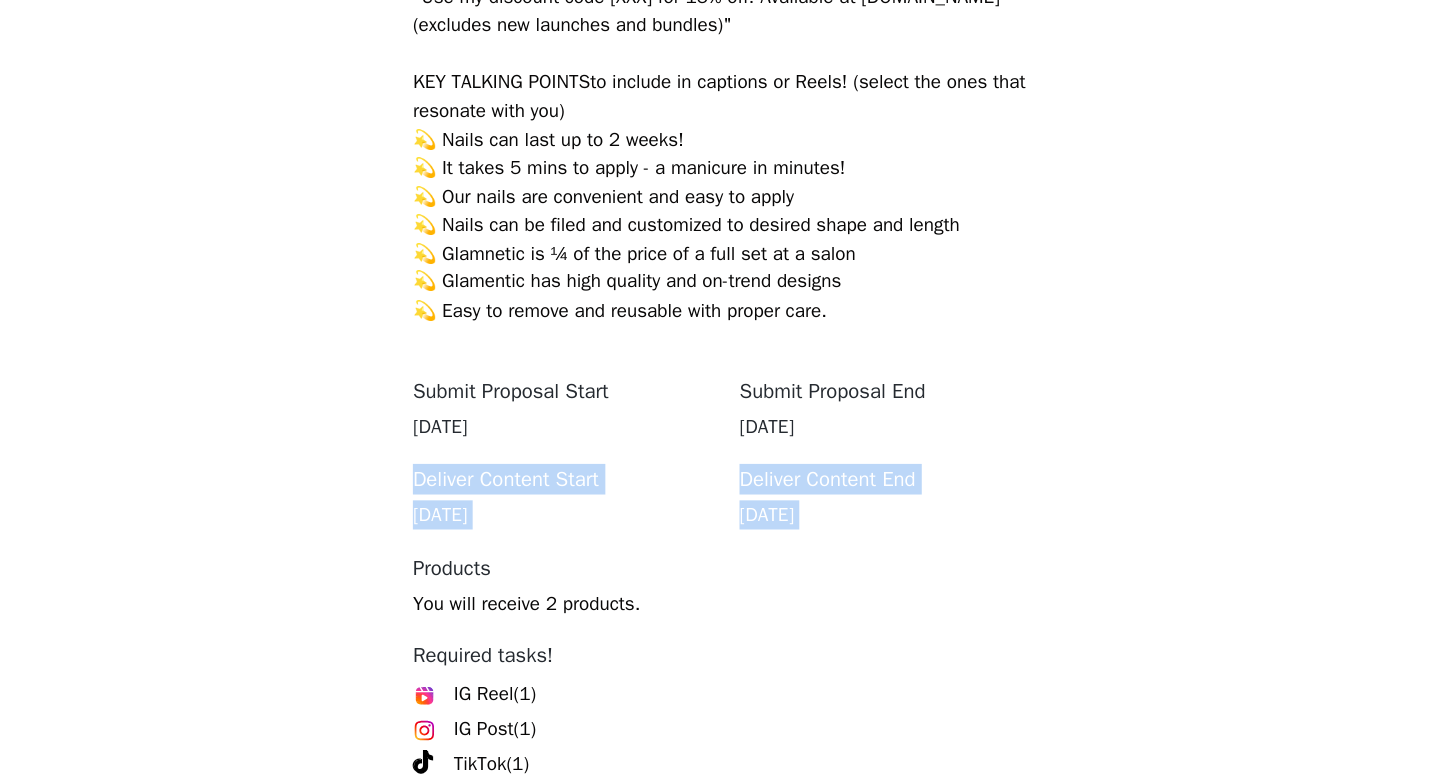 click on "Back     Glamnetic [GEOGRAPHIC_DATA]
[GEOGRAPHIC_DATA] July Evergreen Nails 2025
Overview
Vacation mode: [GEOGRAPHIC_DATA]. ✈️☀️ Whether you’re packing for a weekend trip, planning a full-on escape, or just turning everyday into a getaway, this month’s nails were made to travel. With timeless shapes, versatile finishes, and easy-to-match tones, these styles go with every outfit in your suitcase—so your nails stay fresh and your fits take center stage. 🍸🥐 Pop them on in your hotel room, carry-on, or between plans—because the best part of vacation is feeling ready for anything. 💅✨
Ready to create? Be sure to check out the  Mood Board HERE  and the brief for inspo! Reference it and match the campaign’s aesthetic for the best chance at a repost. 💕
**Note to submit your proposal and shop early as our most popular products go quick!
Deadlines:
Submit your proposal before the campaign ends on:  7/15" at bounding box center (720, 218) 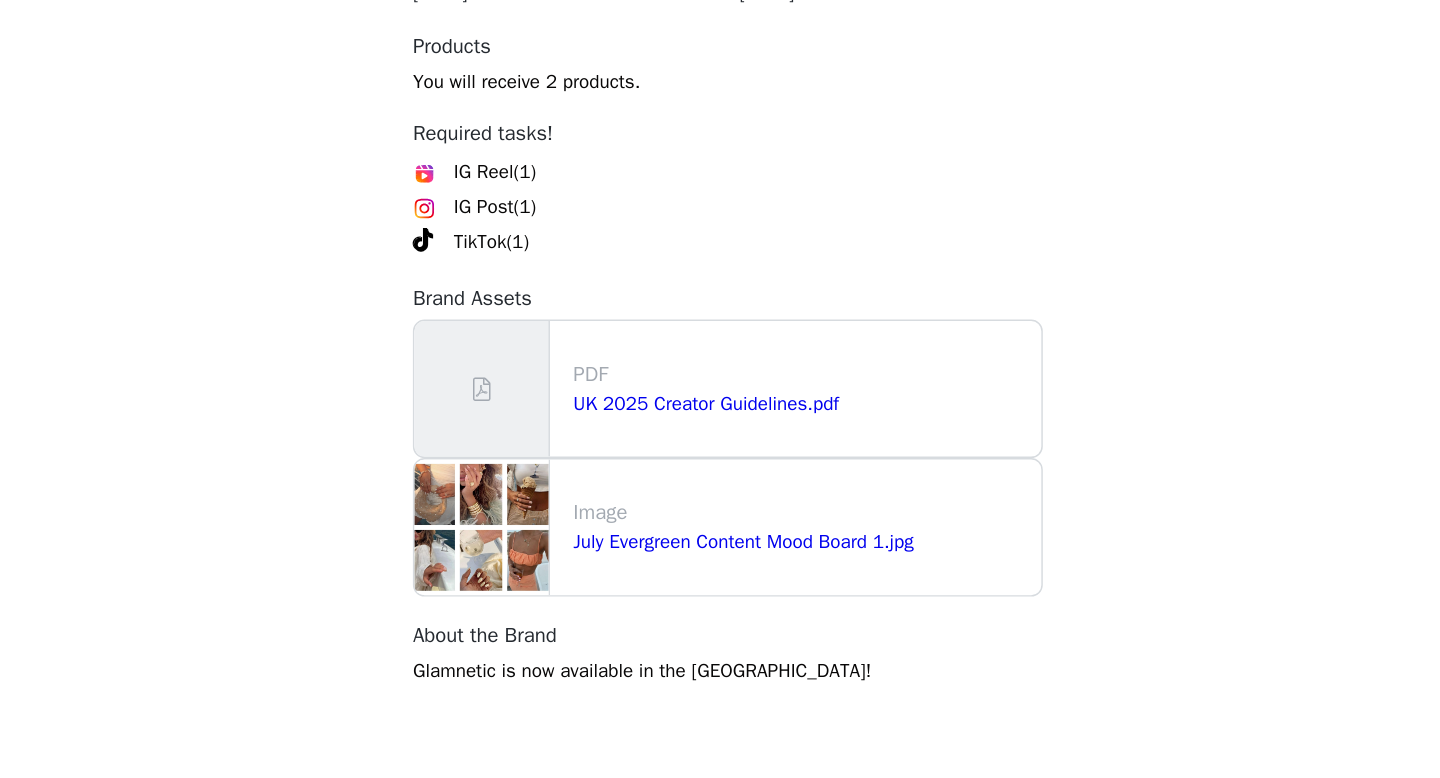 scroll, scrollTop: 1899, scrollLeft: 0, axis: vertical 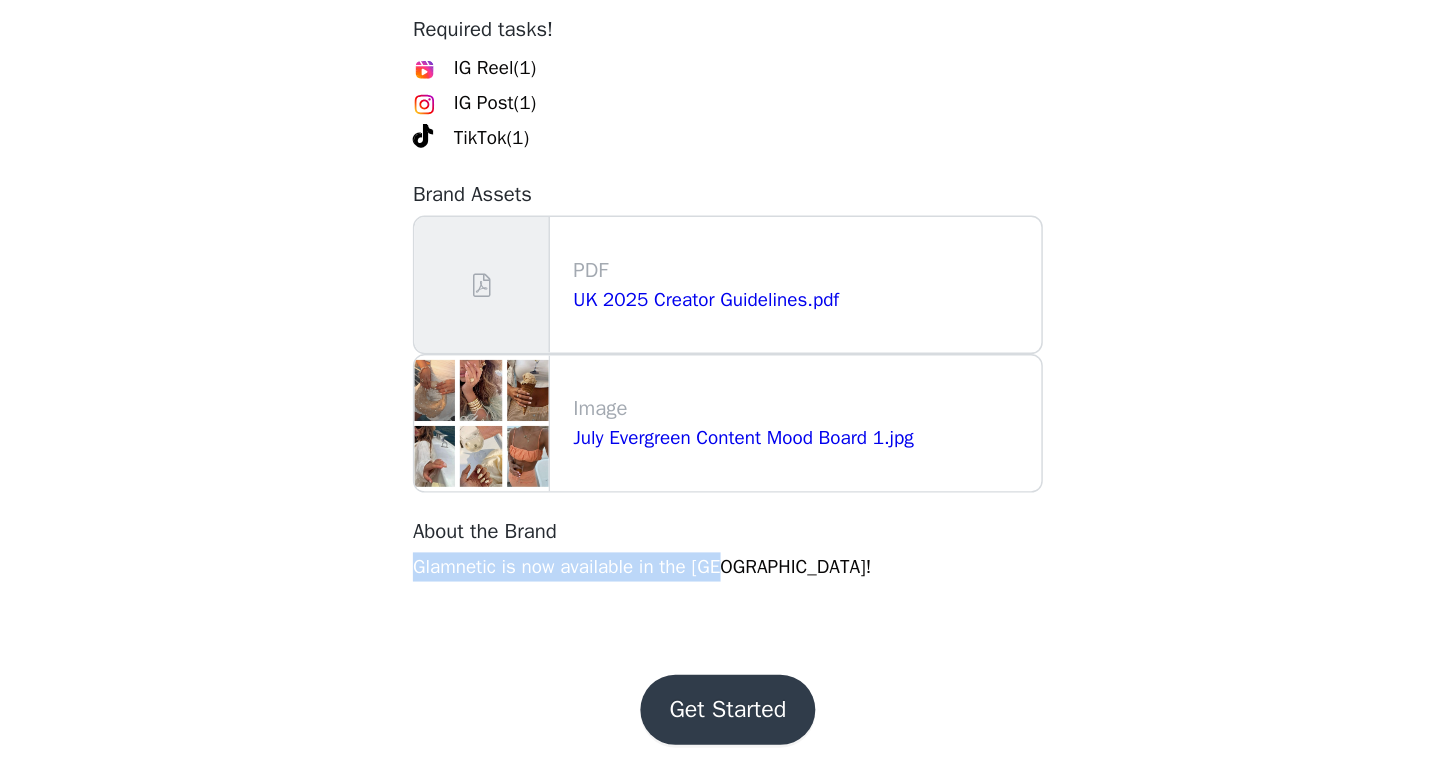 drag, startPoint x: 501, startPoint y: 631, endPoint x: 764, endPoint y: 631, distance: 263 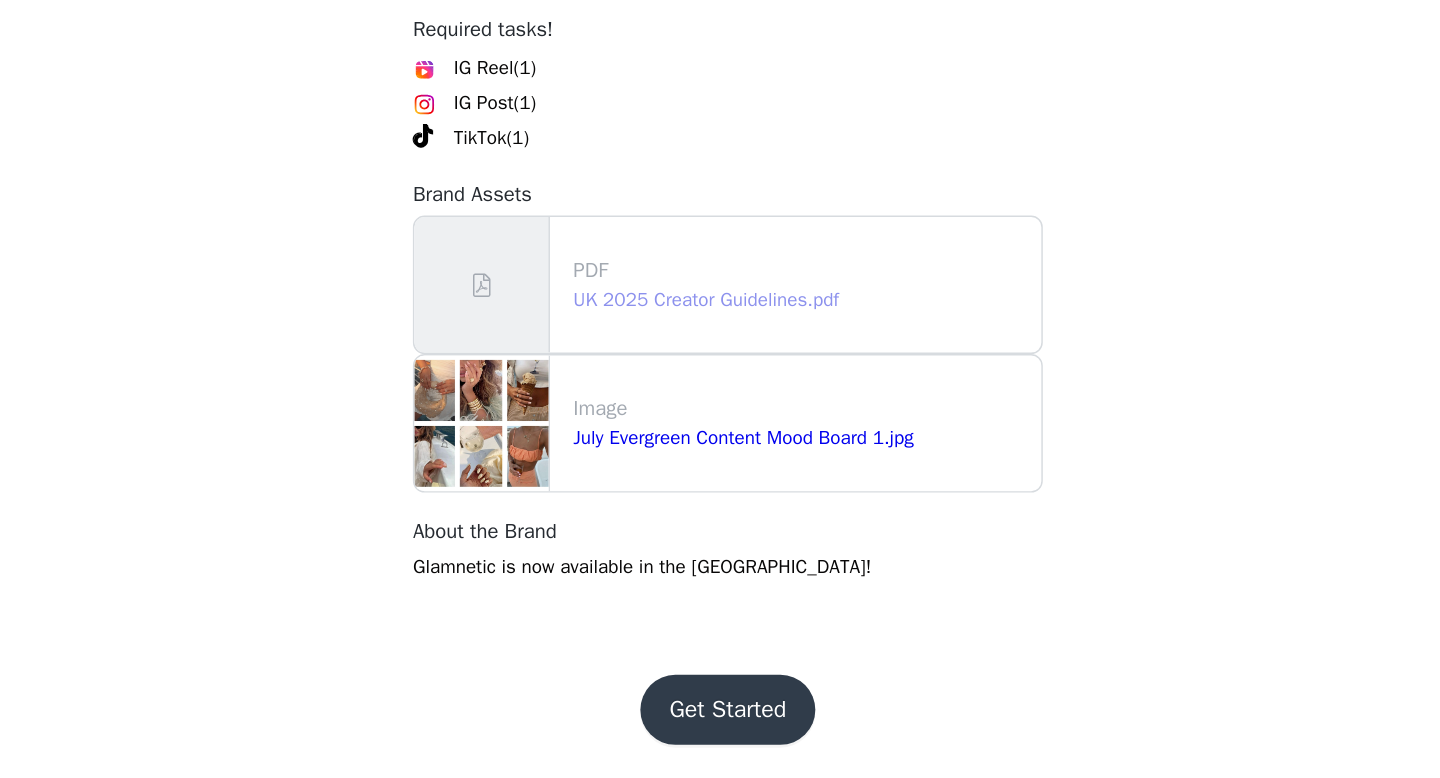click on "UK 2025 Creator Guidelines.pdf" at bounding box center [705, 449] 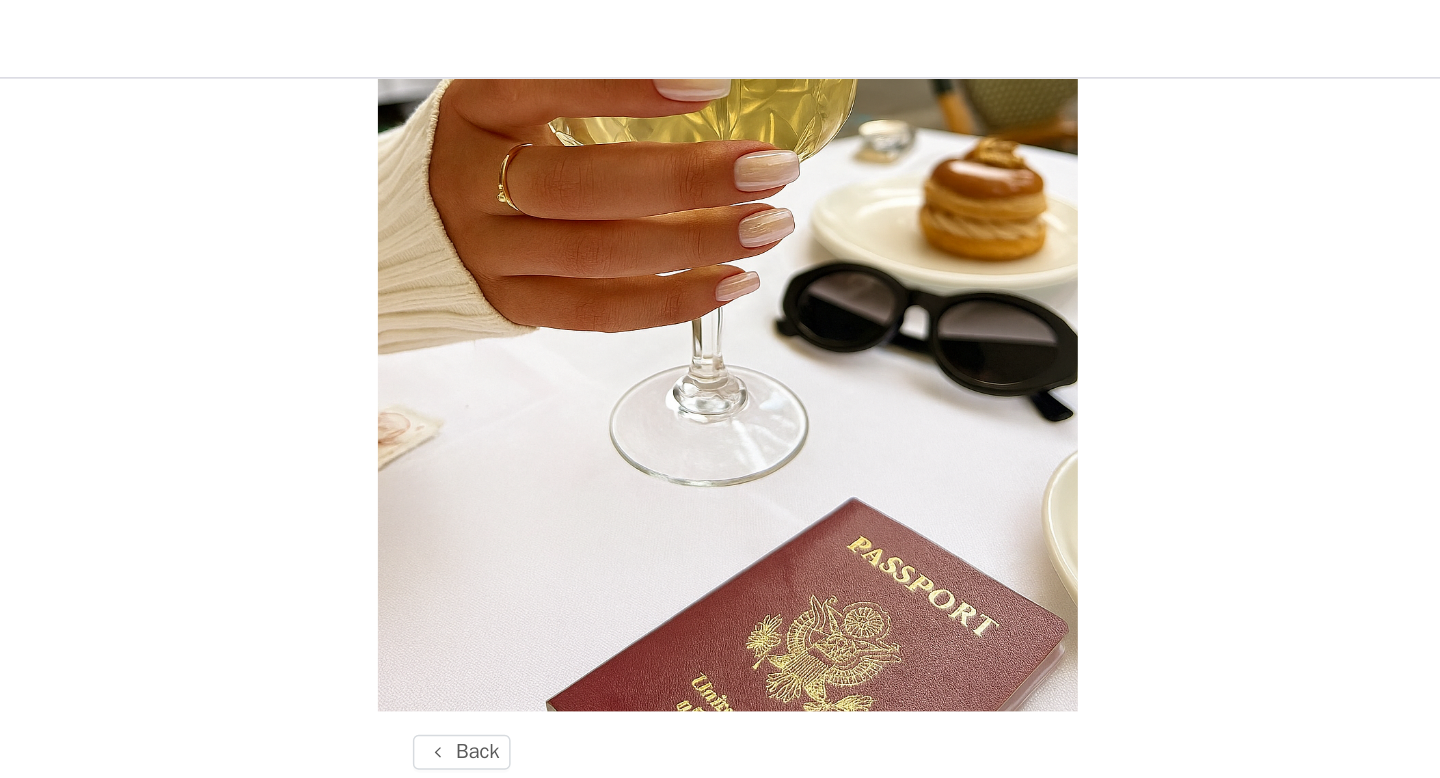 scroll, scrollTop: 0, scrollLeft: 0, axis: both 